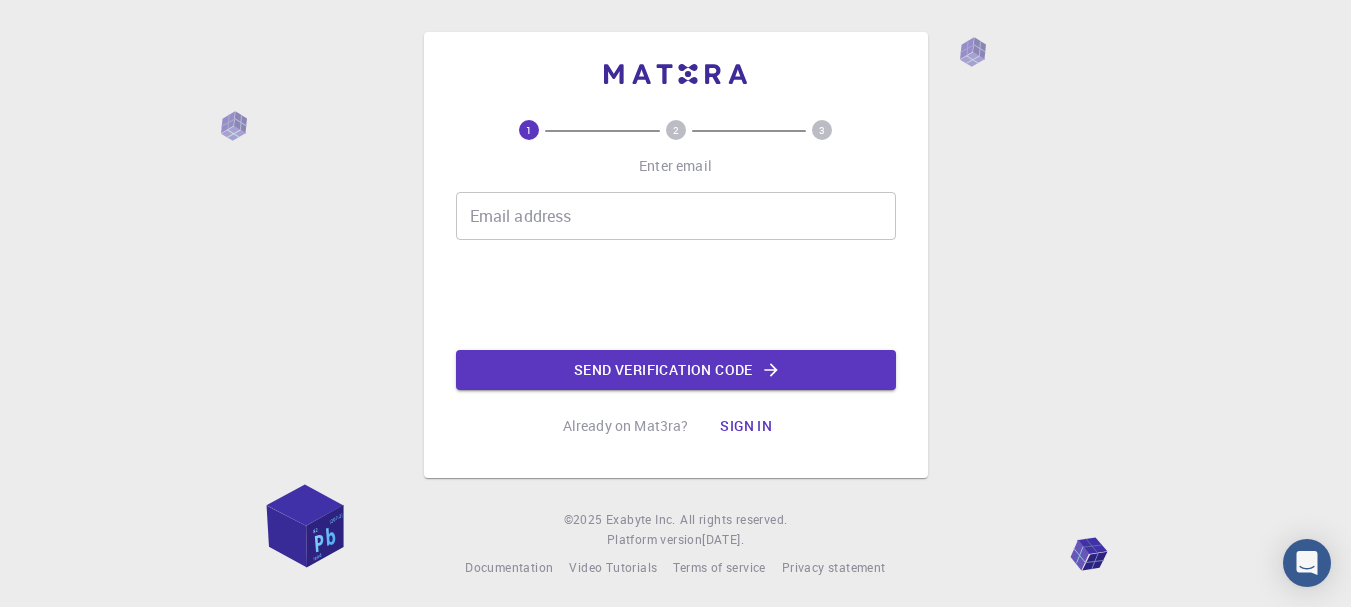 scroll, scrollTop: 0, scrollLeft: 0, axis: both 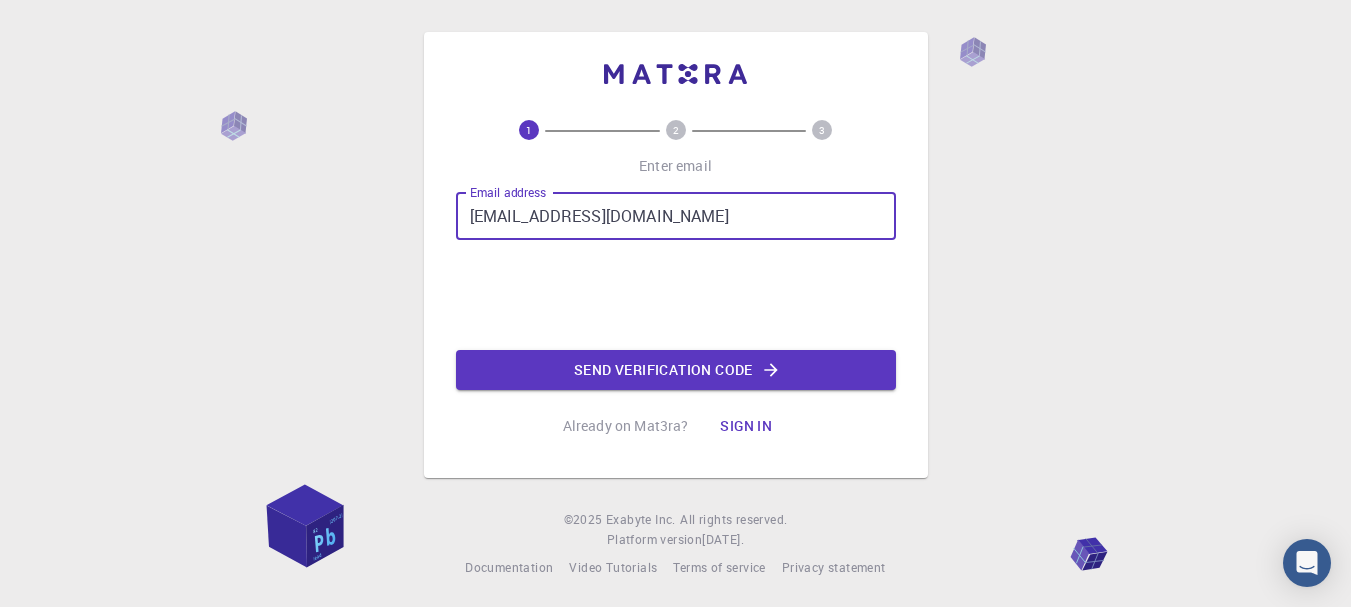 type on "[EMAIL_ADDRESS][DOMAIN_NAME]" 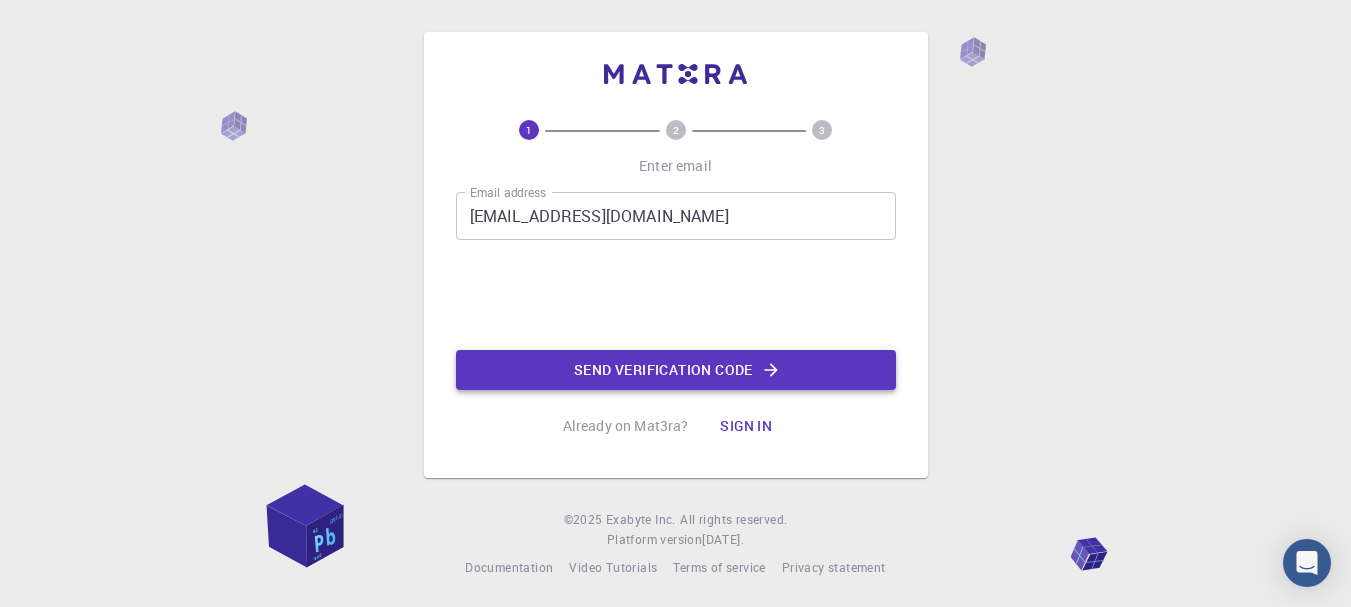 click on "Send verification code" 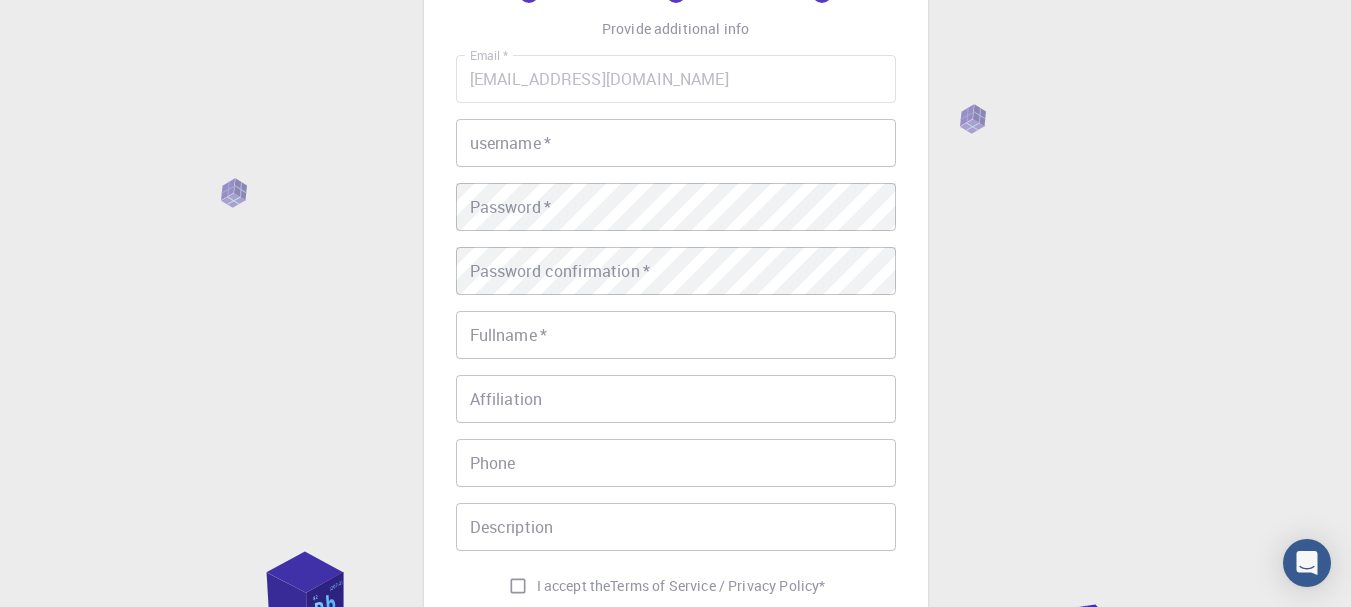 scroll, scrollTop: 125, scrollLeft: 0, axis: vertical 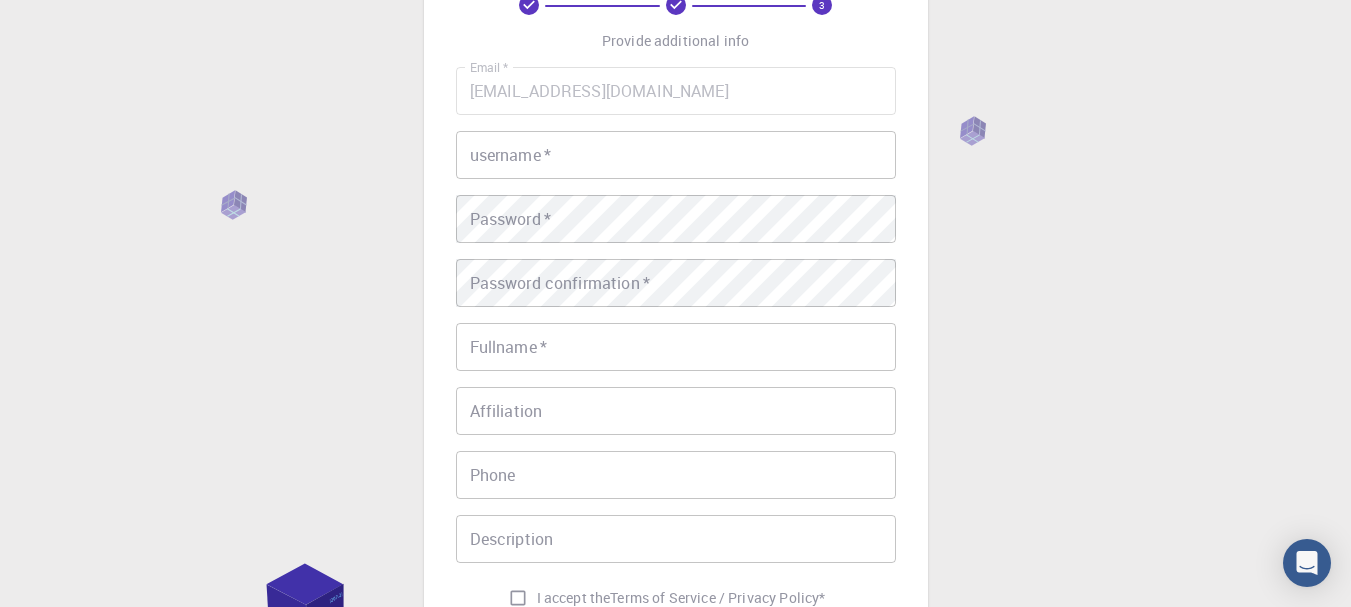 click on "username   *" at bounding box center [676, 155] 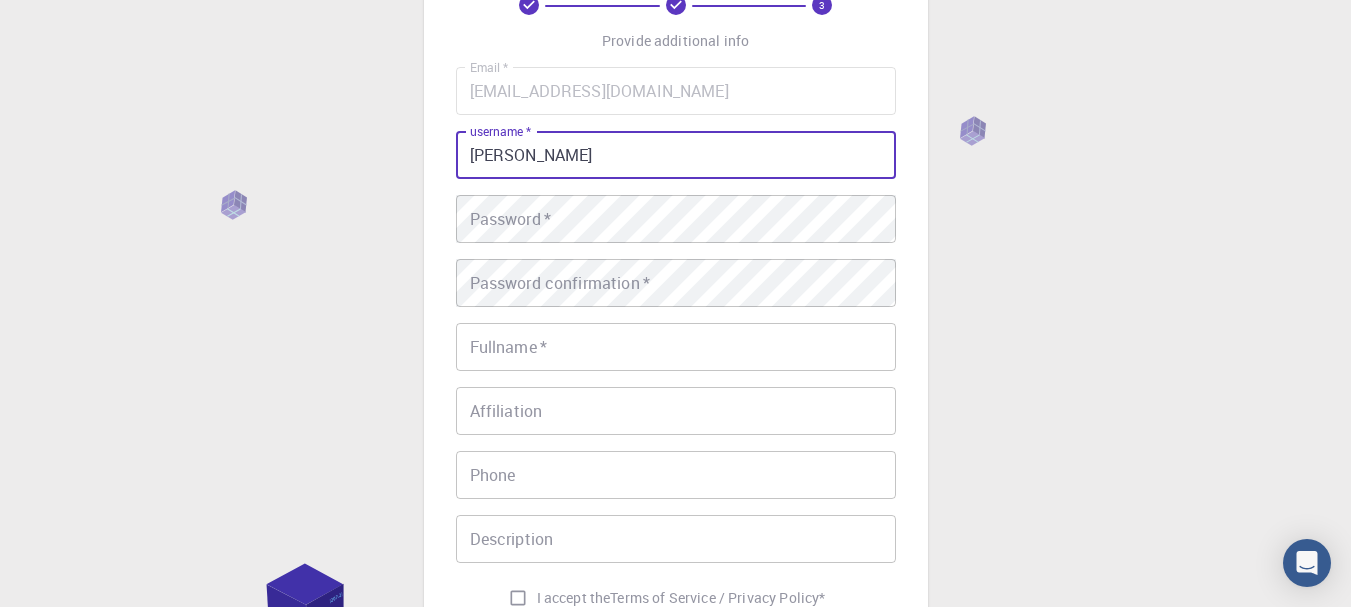 type on "[PERSON_NAME]" 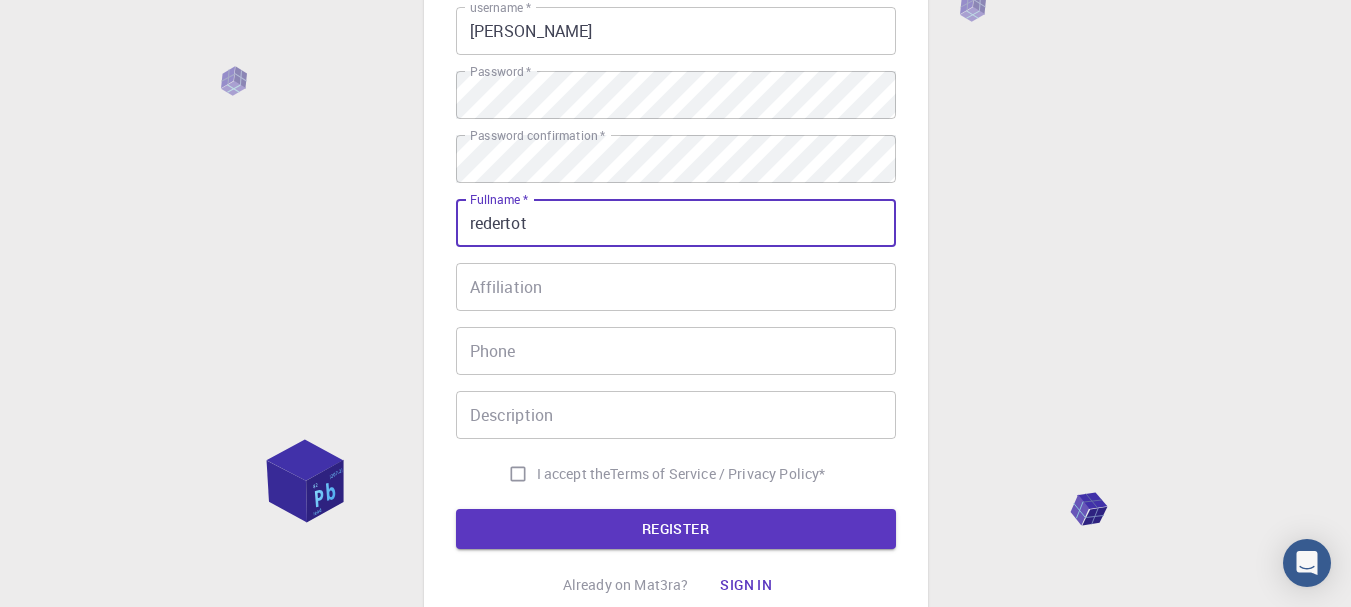 scroll, scrollTop: 333, scrollLeft: 0, axis: vertical 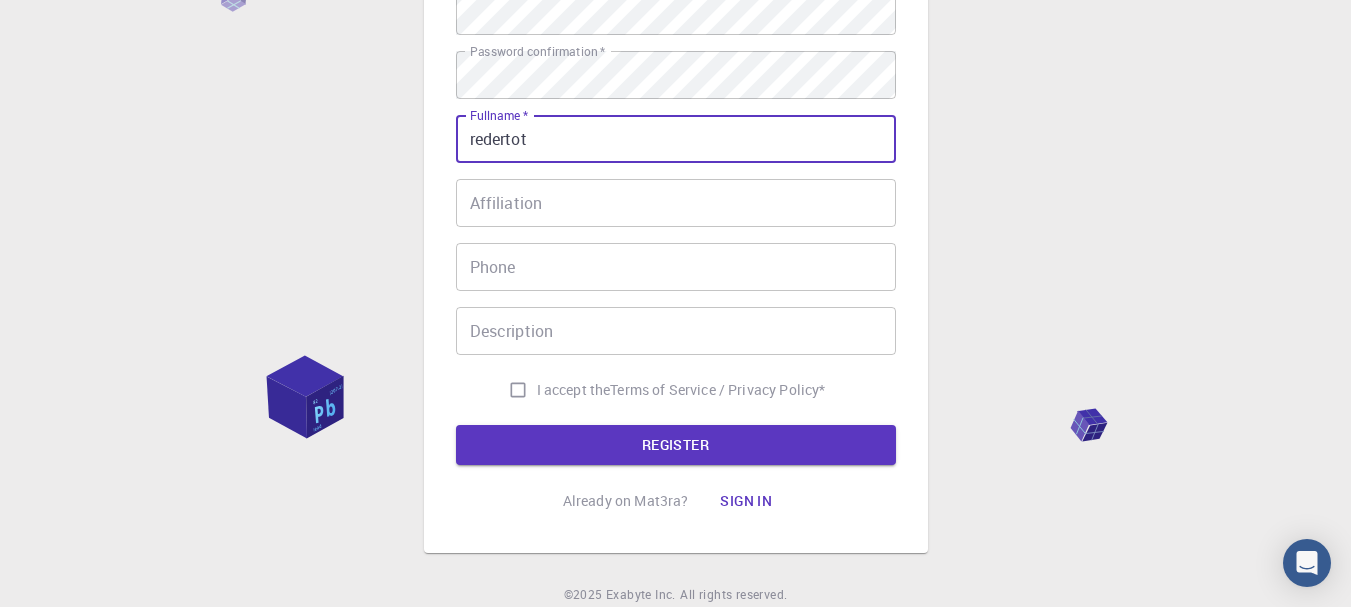 type on "redertot" 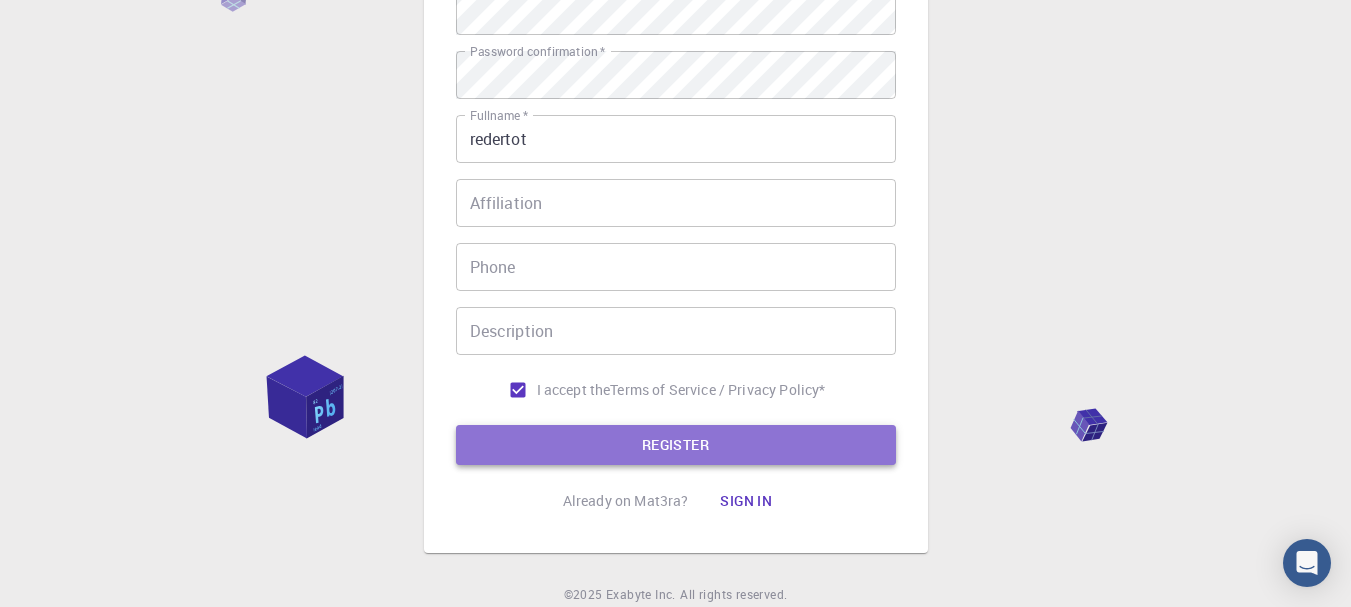 click on "REGISTER" at bounding box center [676, 445] 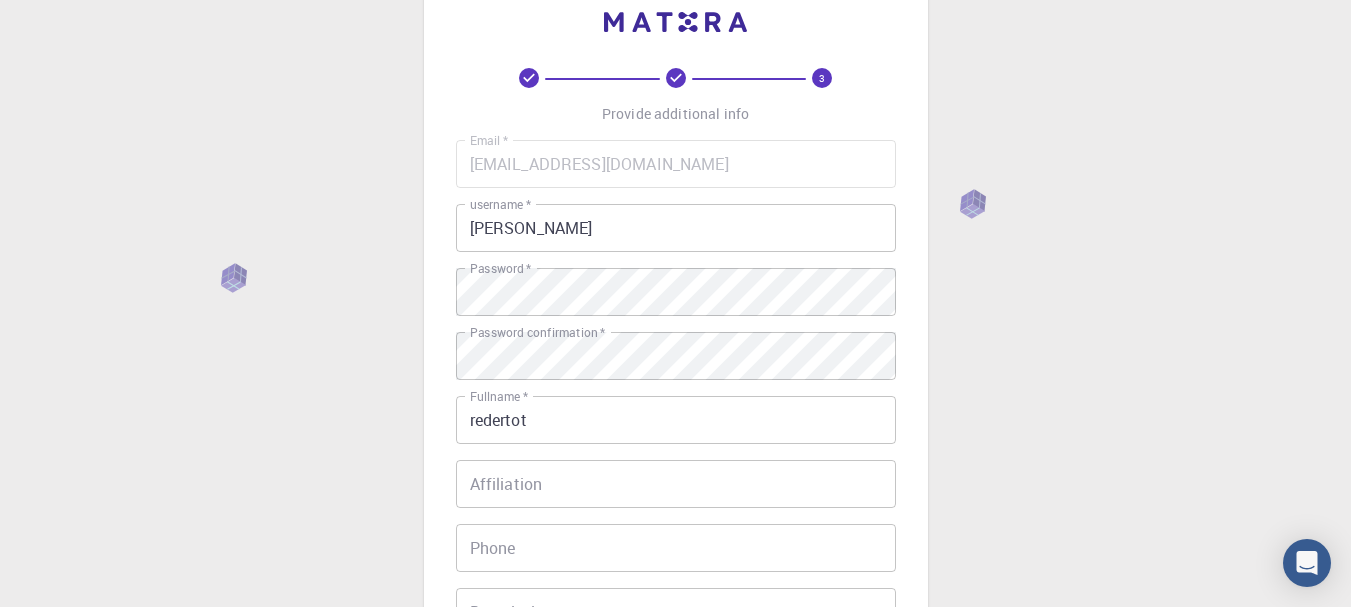 scroll, scrollTop: 0, scrollLeft: 0, axis: both 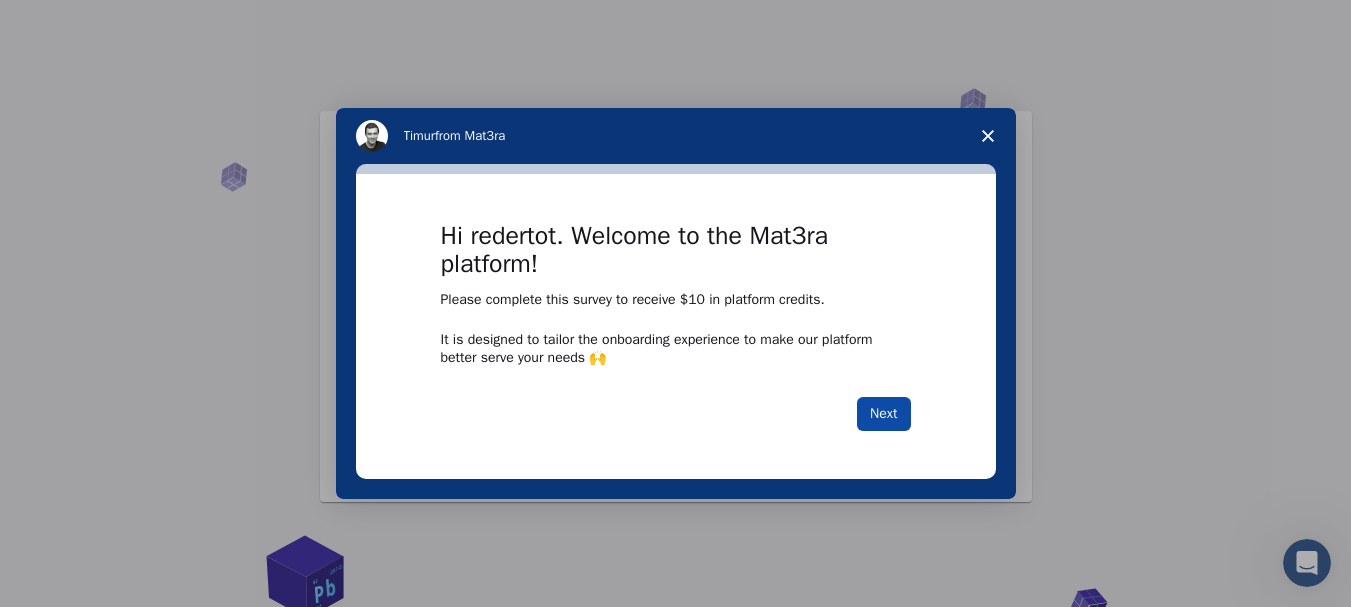 click on "Next" at bounding box center [883, 414] 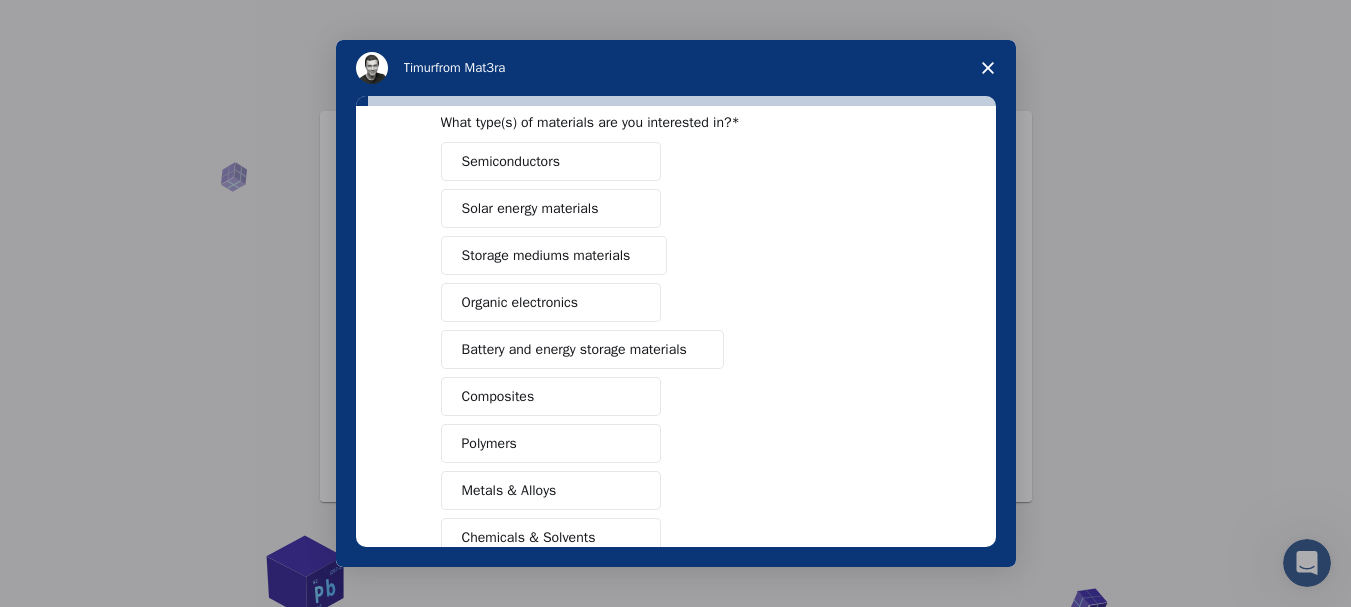 scroll, scrollTop: 149, scrollLeft: 0, axis: vertical 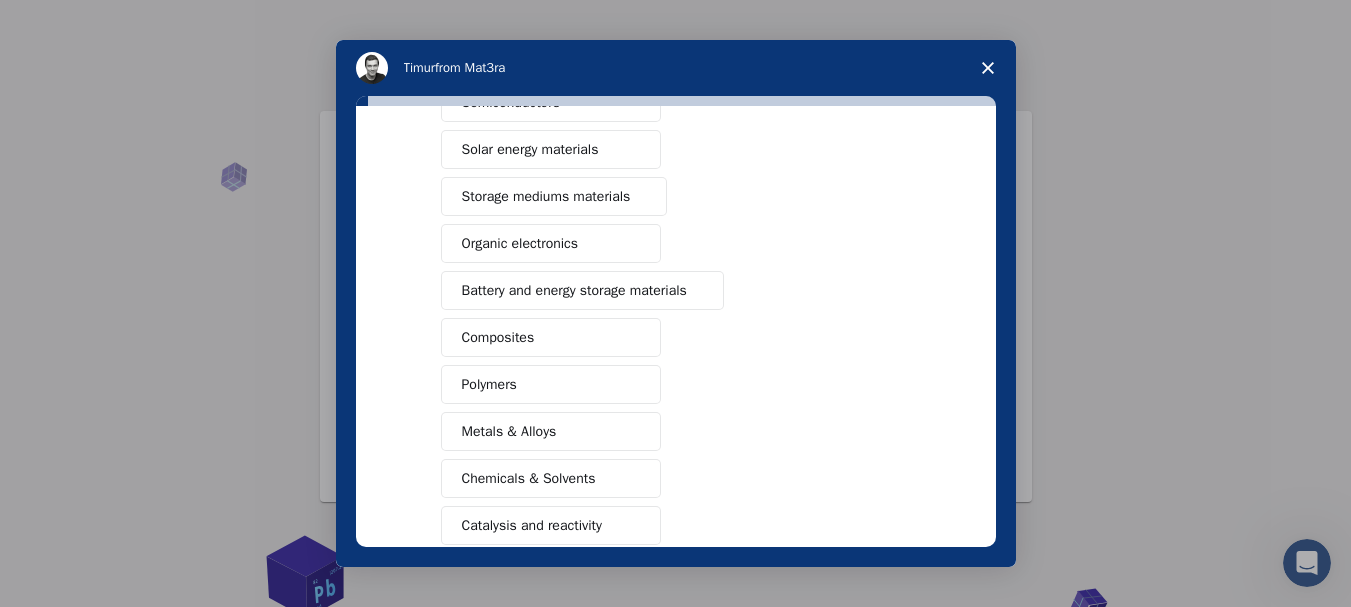 click on "Polymers" at bounding box center [551, 384] 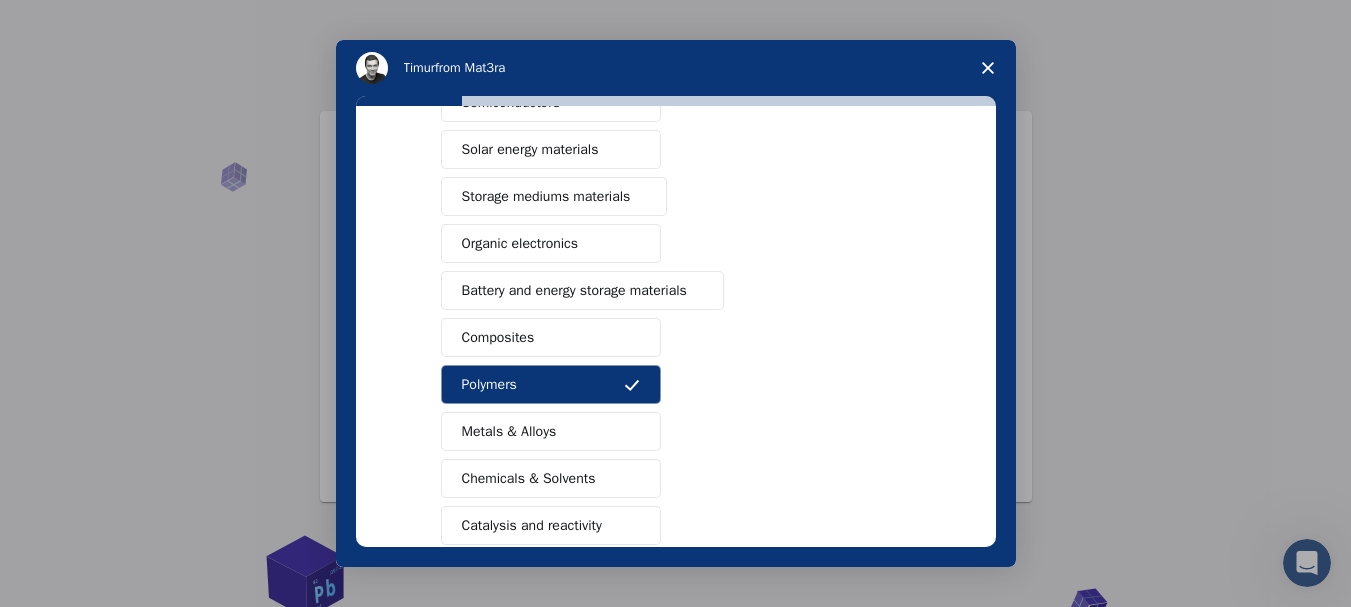 click on "Chemicals & Solvents" at bounding box center [551, 478] 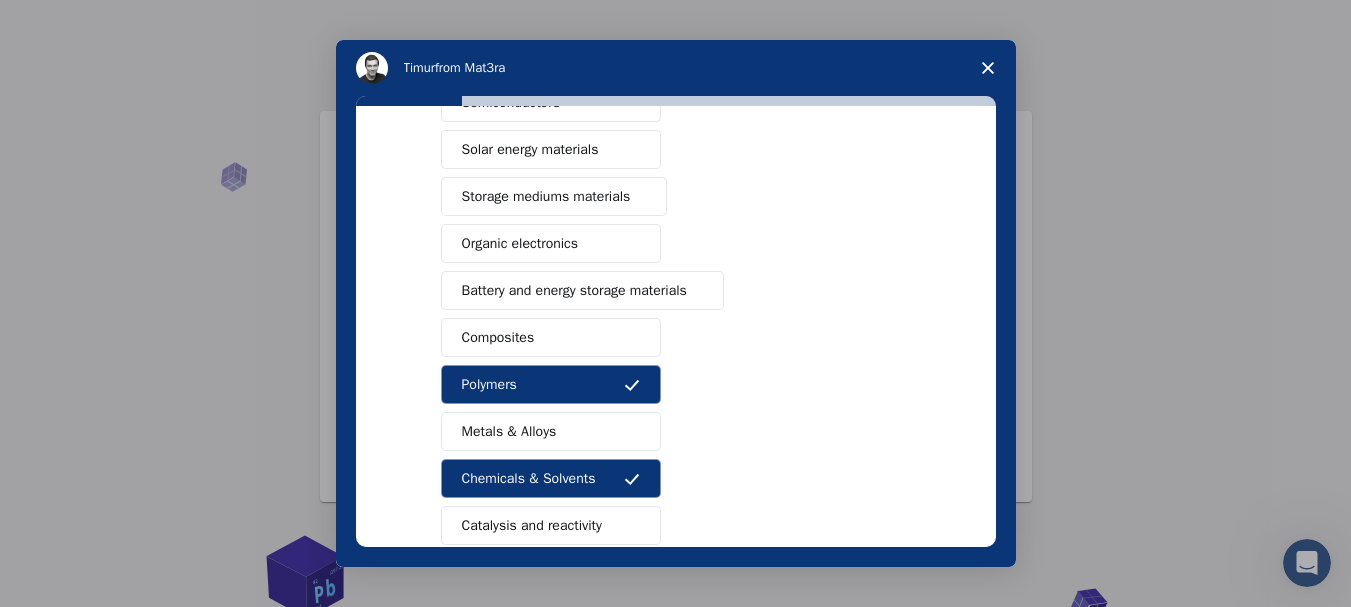 click at bounding box center (632, 244) 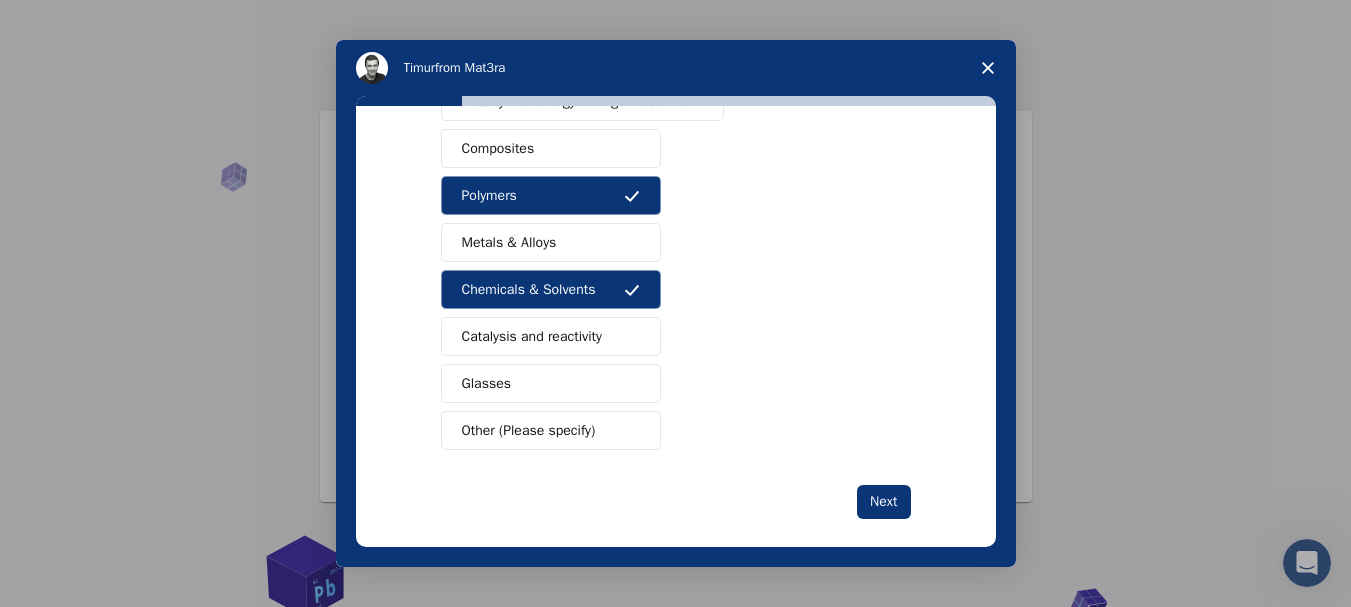 scroll, scrollTop: 357, scrollLeft: 0, axis: vertical 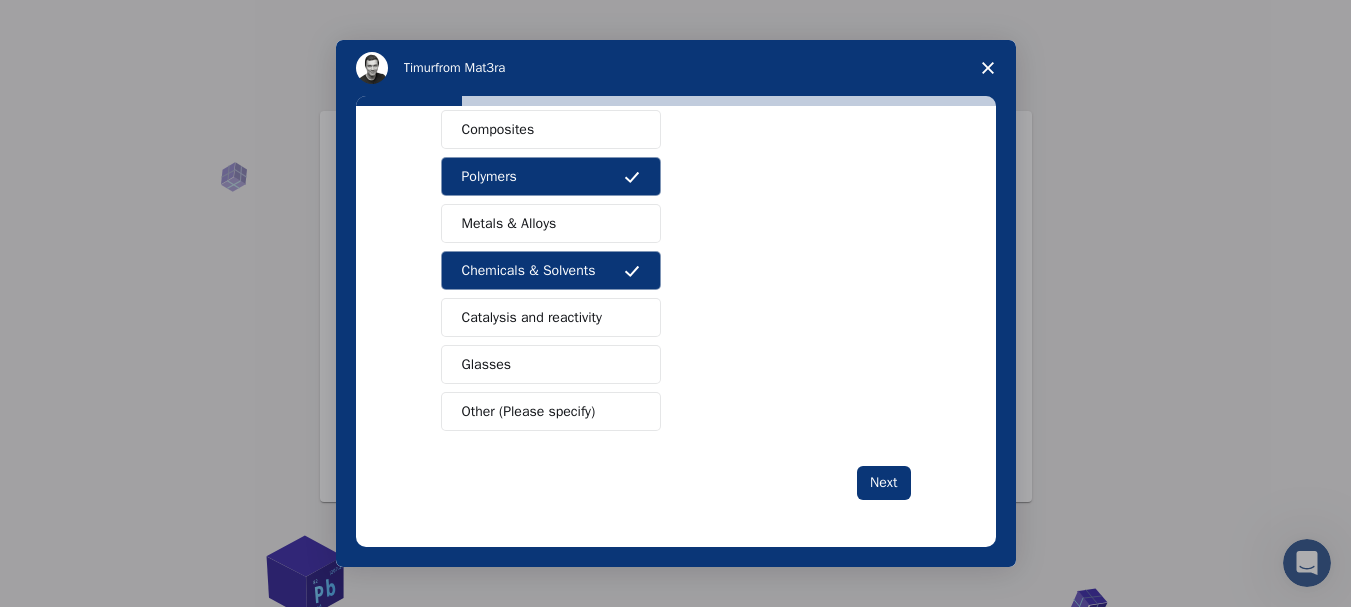 click on "Metals & Alloys" at bounding box center [551, 223] 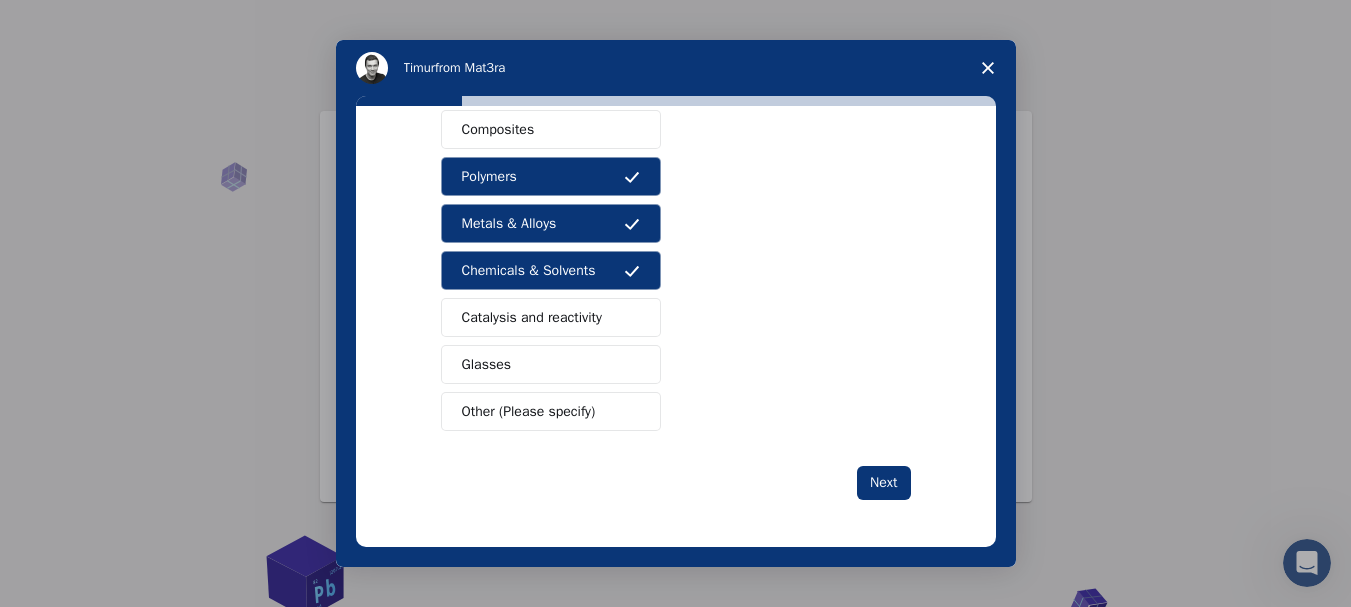 click on "Catalysis and reactivity" at bounding box center (532, 317) 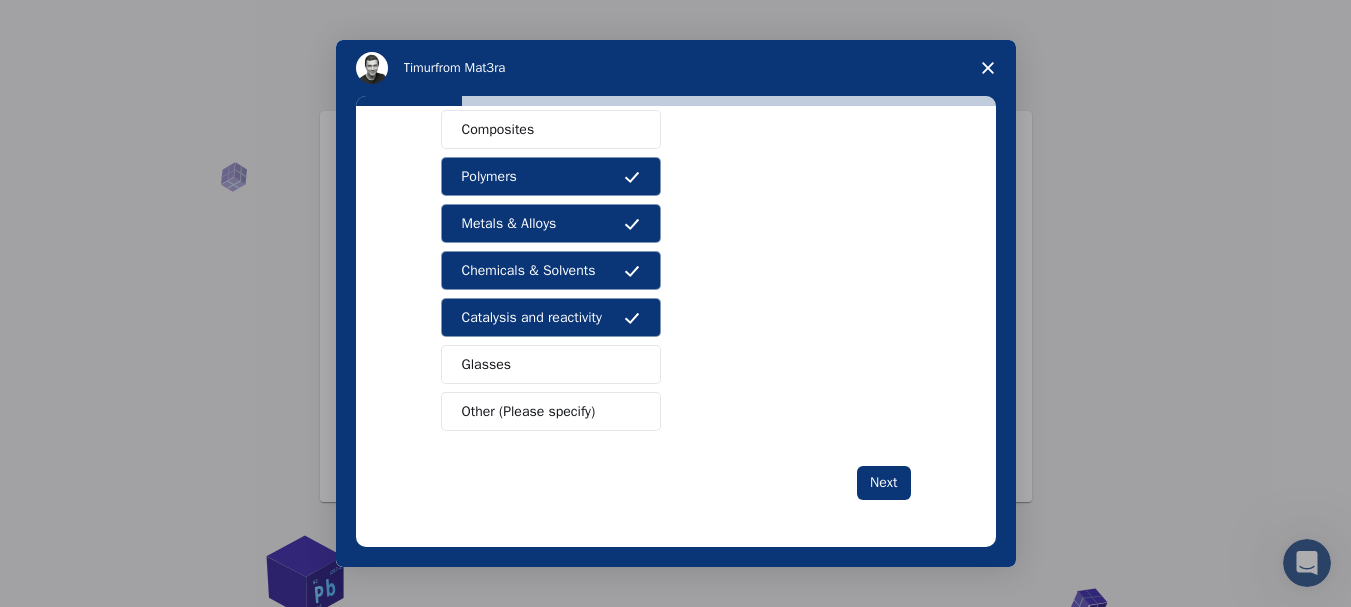 click on "Other (Please specify)" at bounding box center [529, 411] 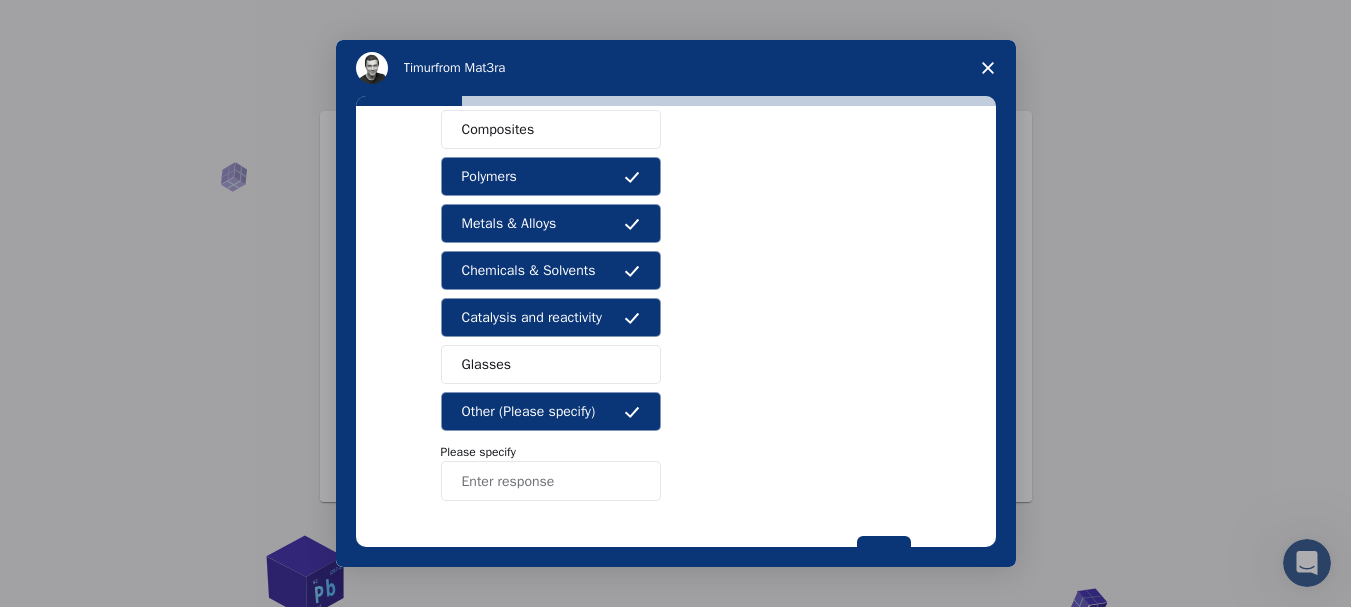 click at bounding box center (551, 481) 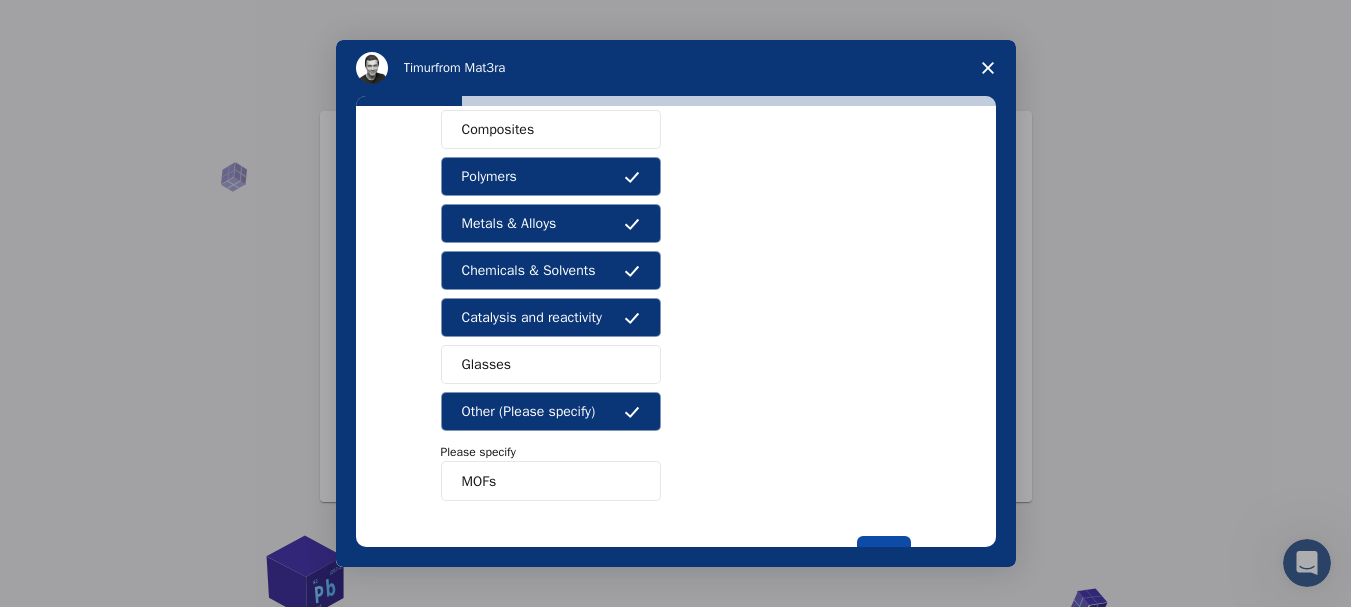 type on "MOFs" 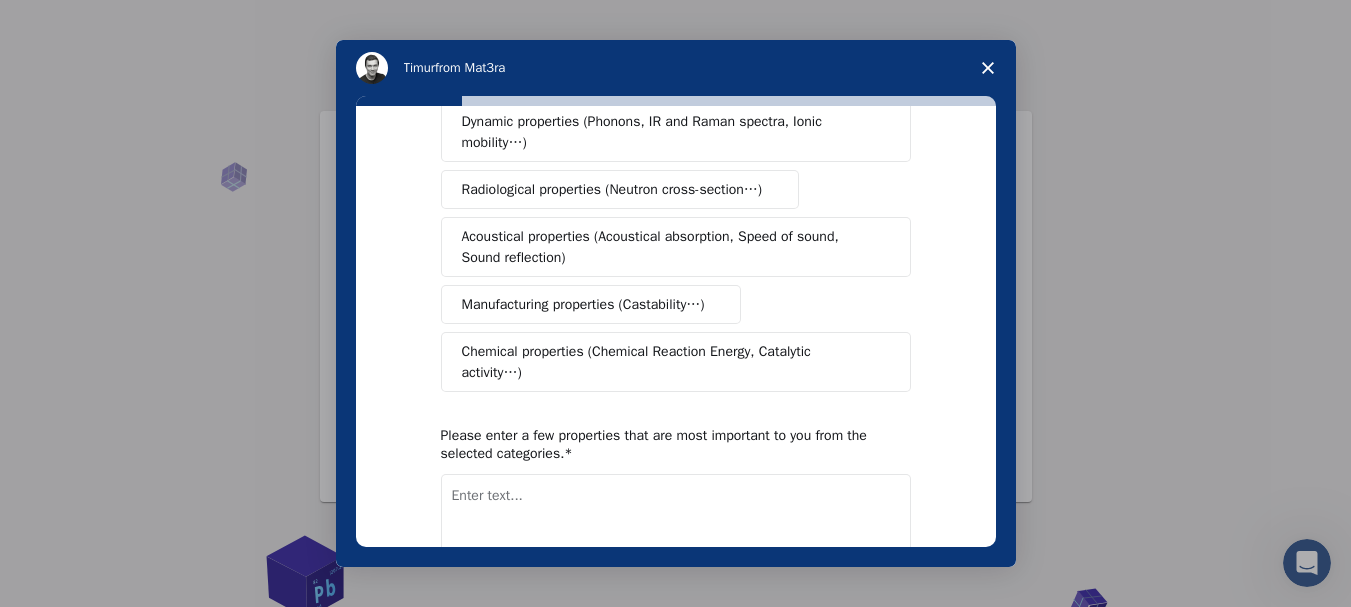 scroll, scrollTop: 0, scrollLeft: 0, axis: both 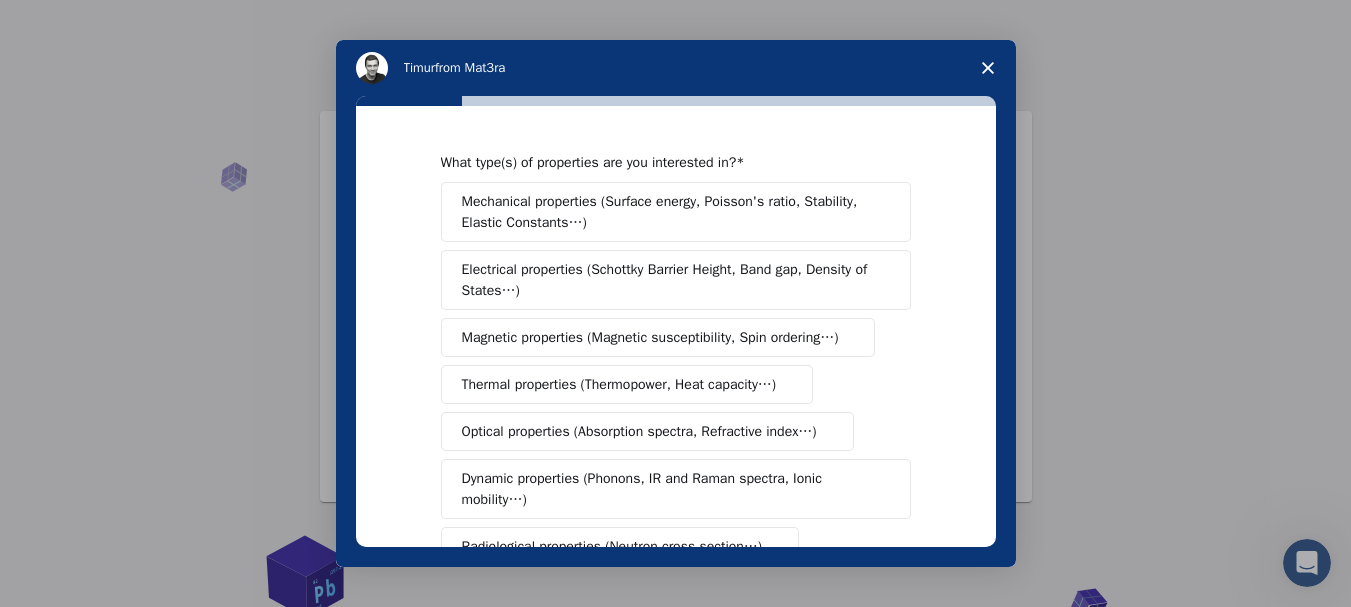 click on "Optical properties (Absorption spectra, Refractive index…)" at bounding box center (639, 431) 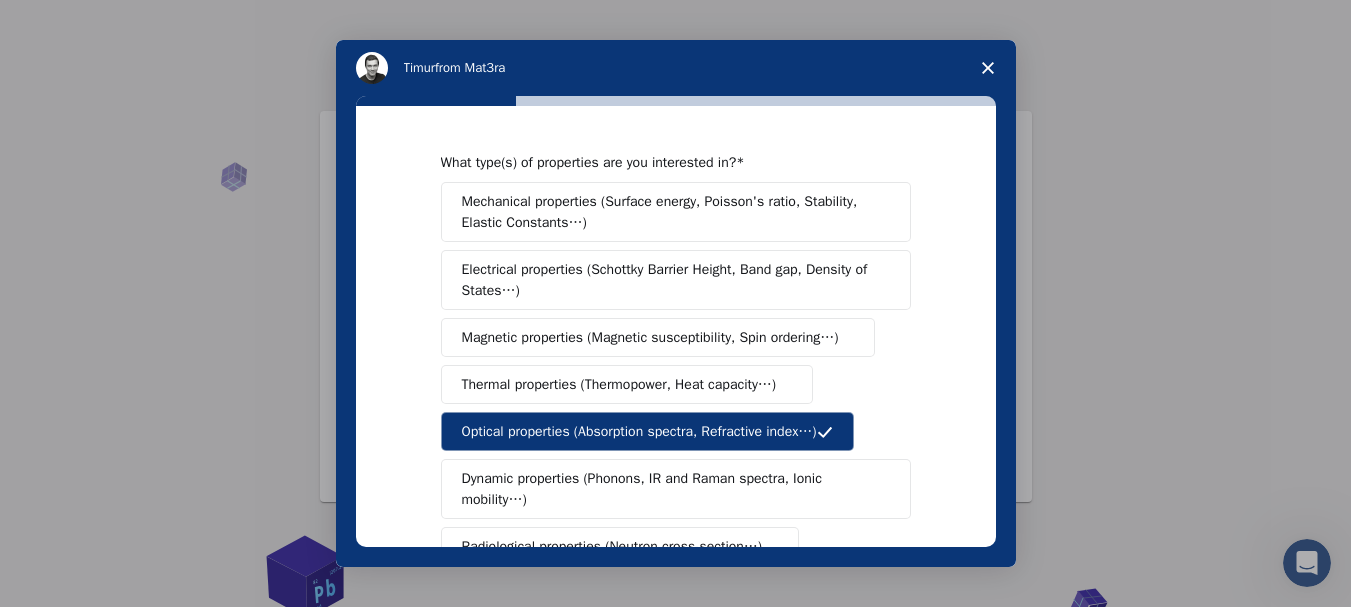 click on "Dynamic properties (Phonons, IR and Raman spectra, Ionic mobility…)" at bounding box center (668, 489) 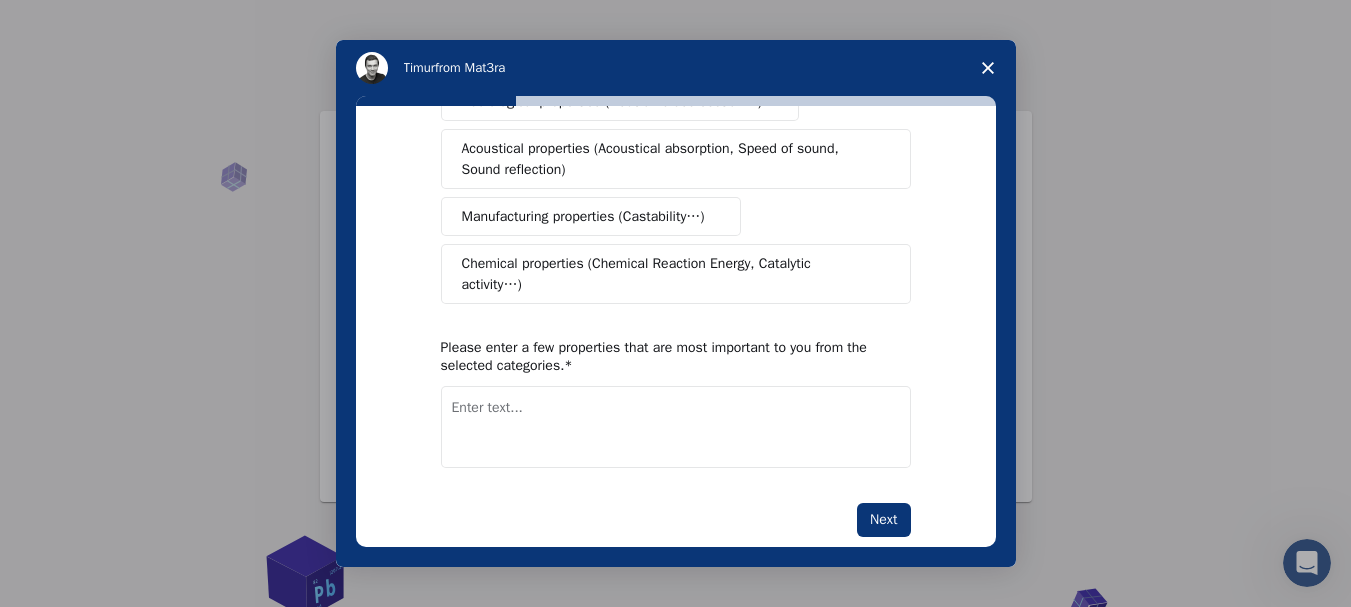 scroll, scrollTop: 451, scrollLeft: 0, axis: vertical 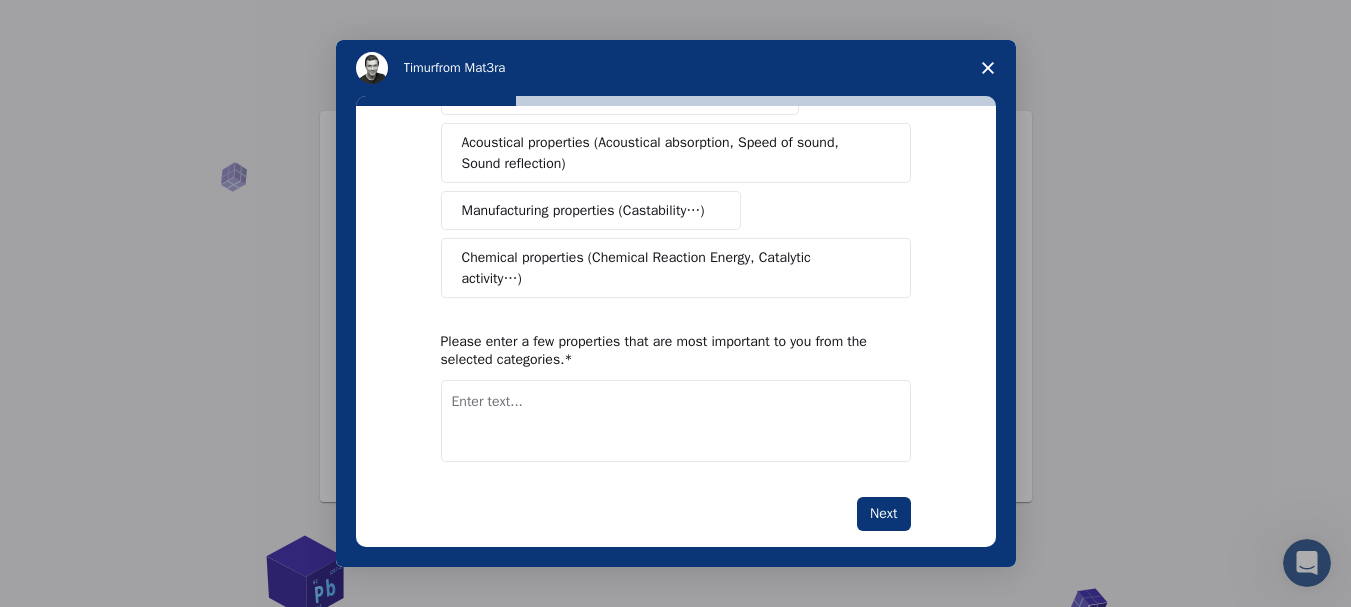 click on "Chemical properties (Chemical Reaction Energy, Catalytic activity…)" at bounding box center (668, 268) 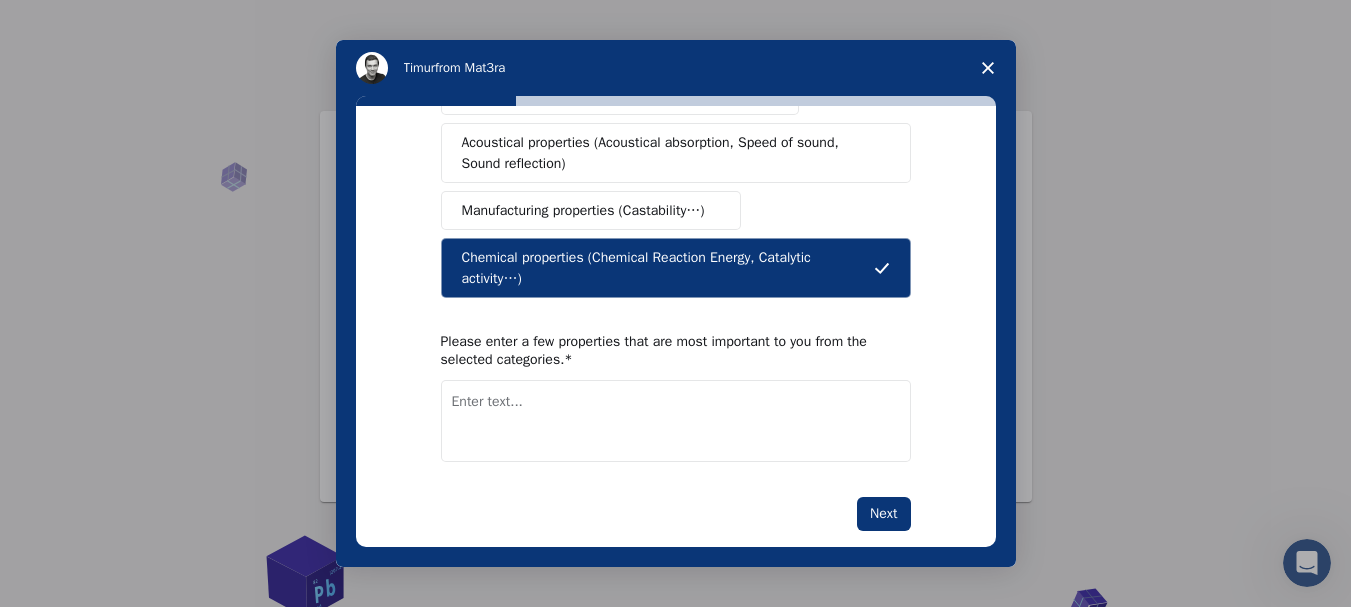 click on "Acoustical properties (Acoustical absorption, Speed of sound, Sound reflection)" at bounding box center [669, 153] 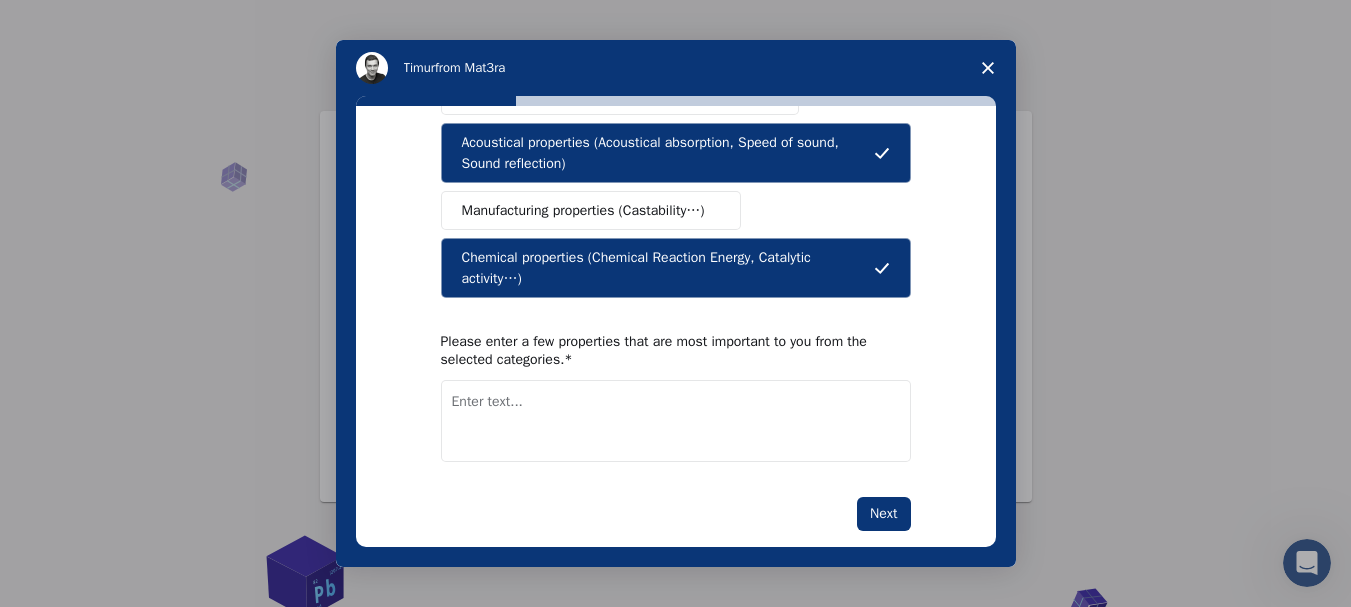 click on "Acoustical properties (Acoustical absorption, Speed of sound, Sound reflection)" at bounding box center (668, 153) 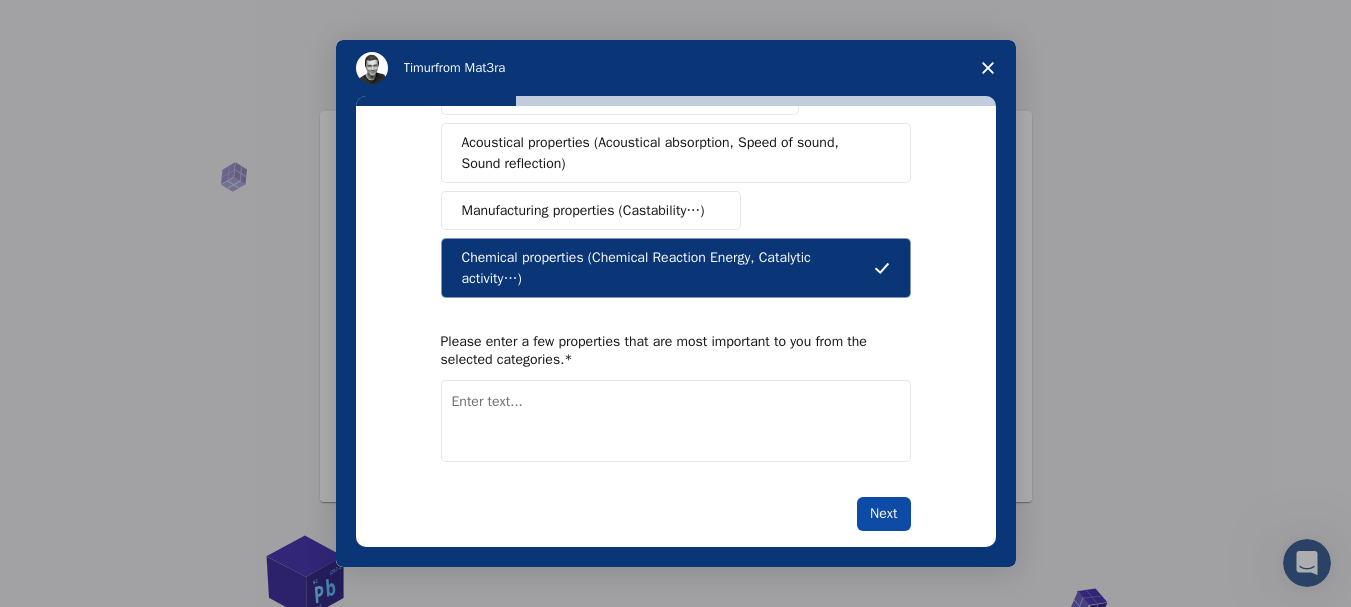 click on "Next" at bounding box center (883, 514) 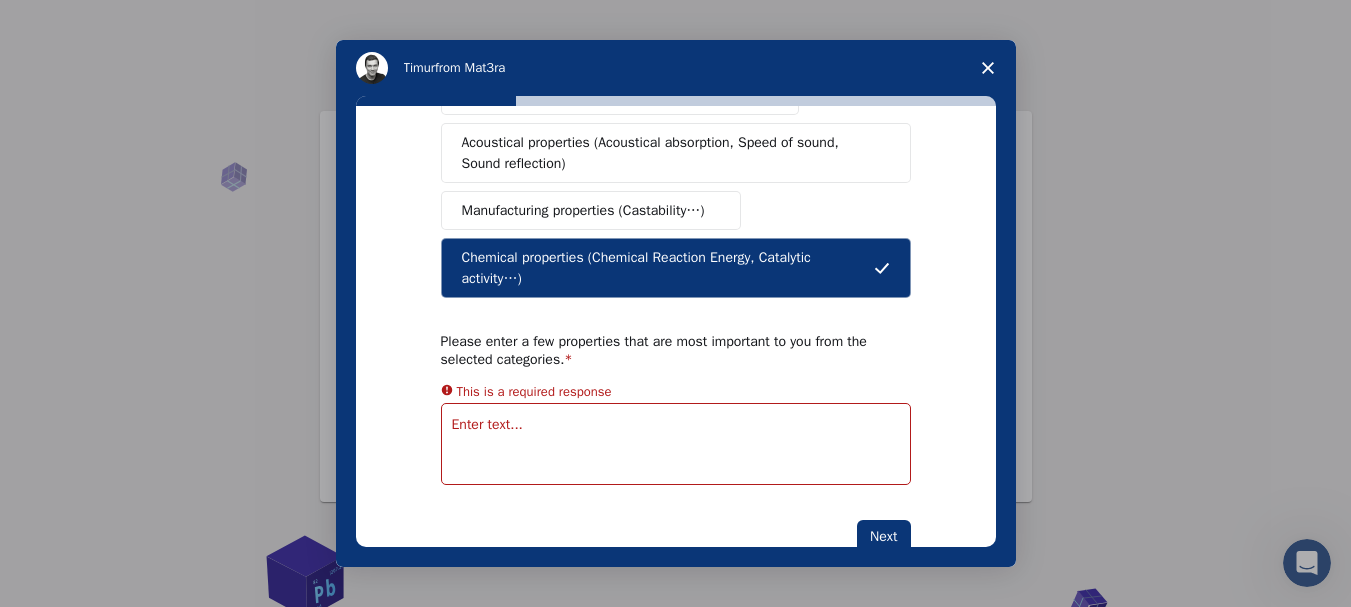 click at bounding box center [676, 444] 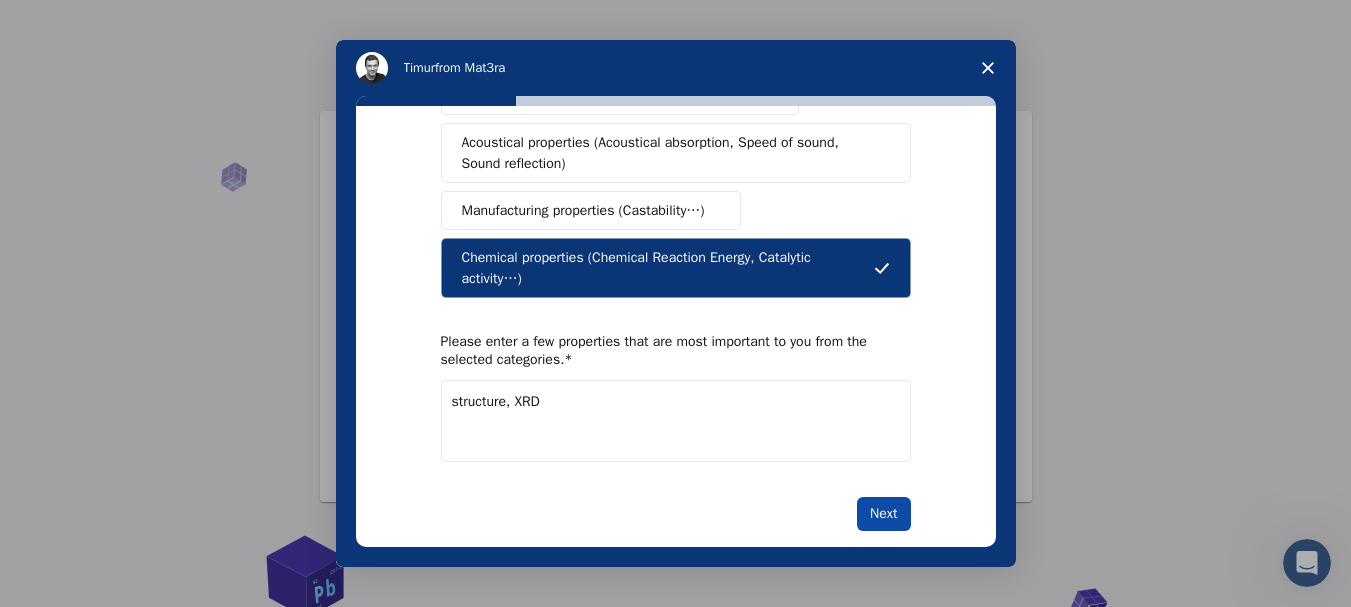 type on "structure, XRD" 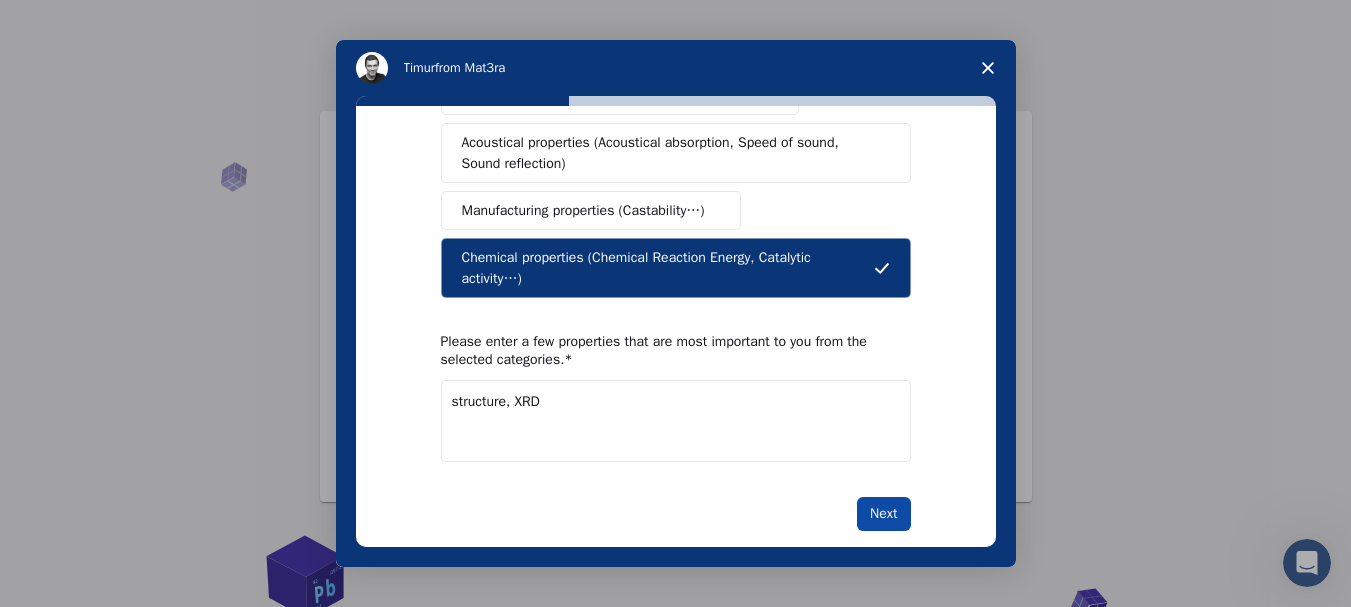 click on "Next" at bounding box center (883, 514) 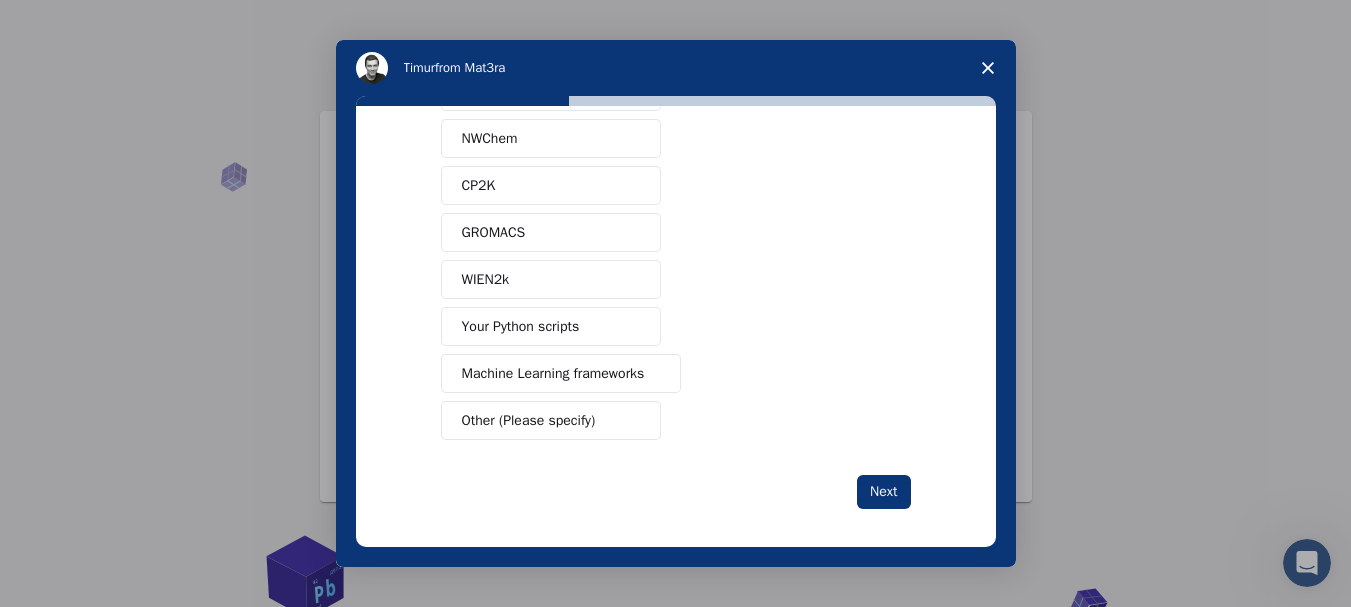 scroll, scrollTop: 205, scrollLeft: 0, axis: vertical 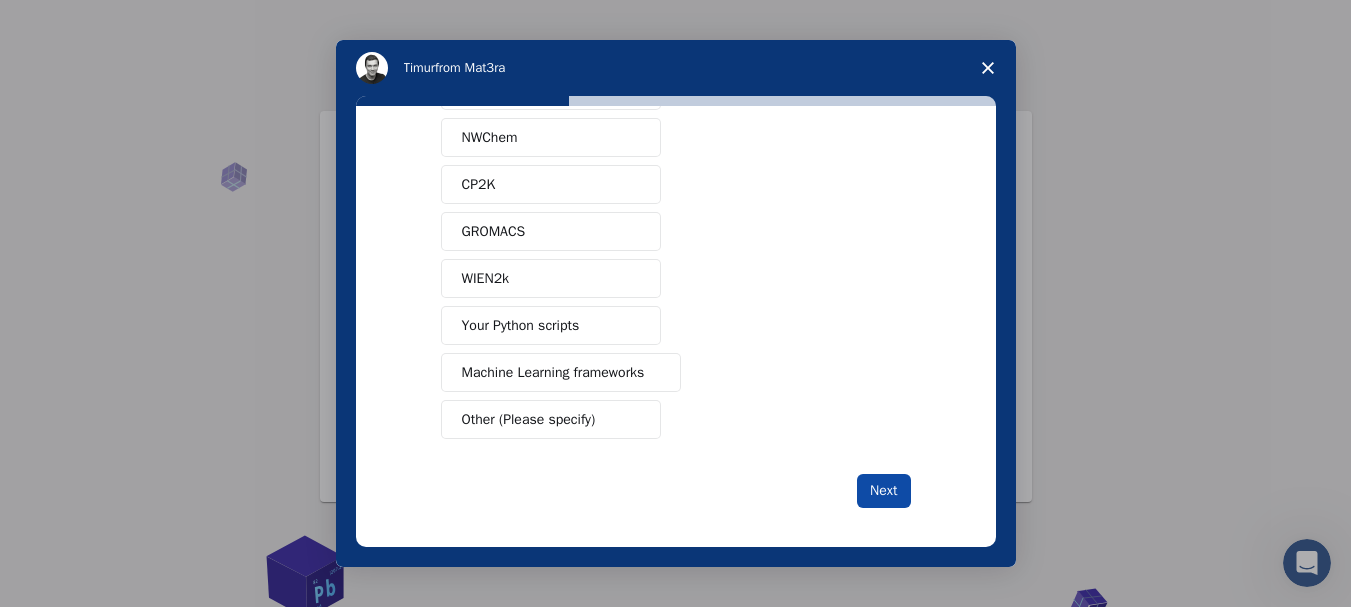 click on "Next" at bounding box center [883, 491] 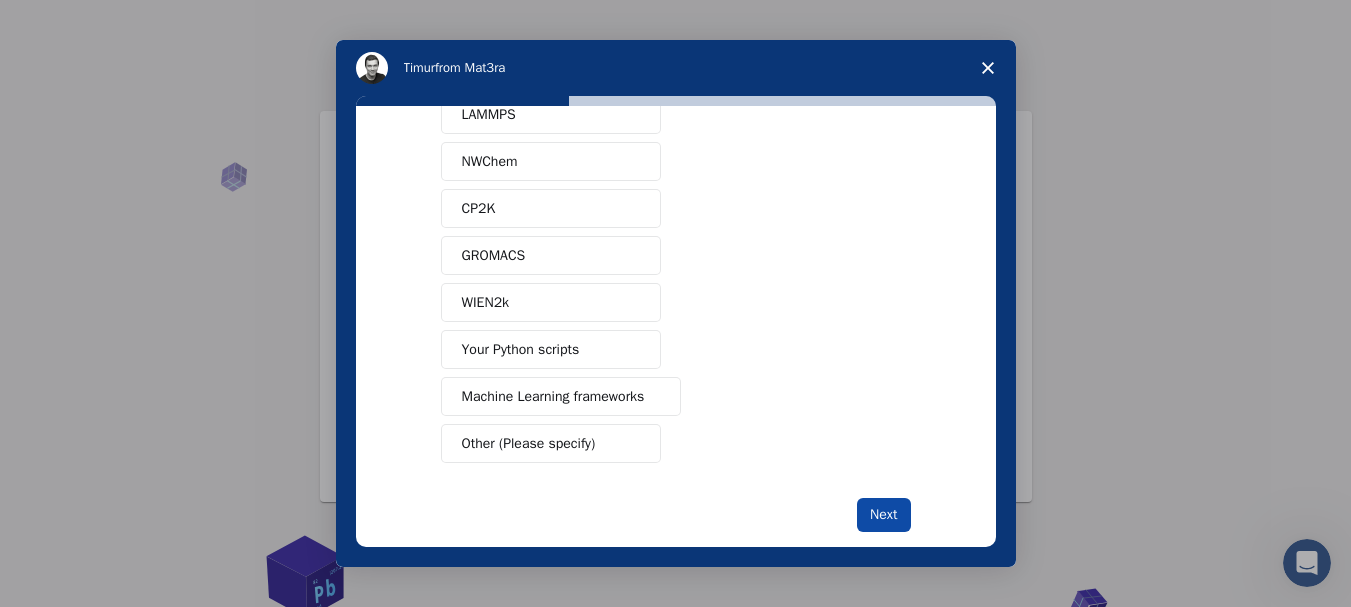 scroll, scrollTop: 121, scrollLeft: 0, axis: vertical 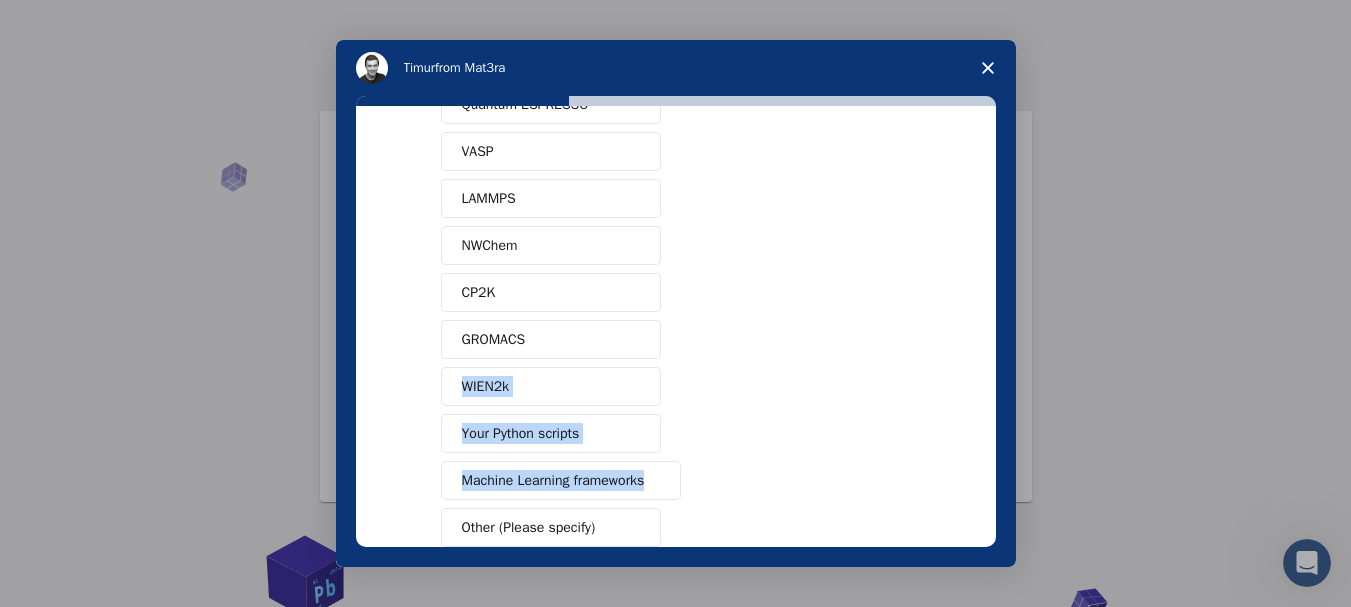 drag, startPoint x: 889, startPoint y: 491, endPoint x: 944, endPoint y: 241, distance: 255.97852 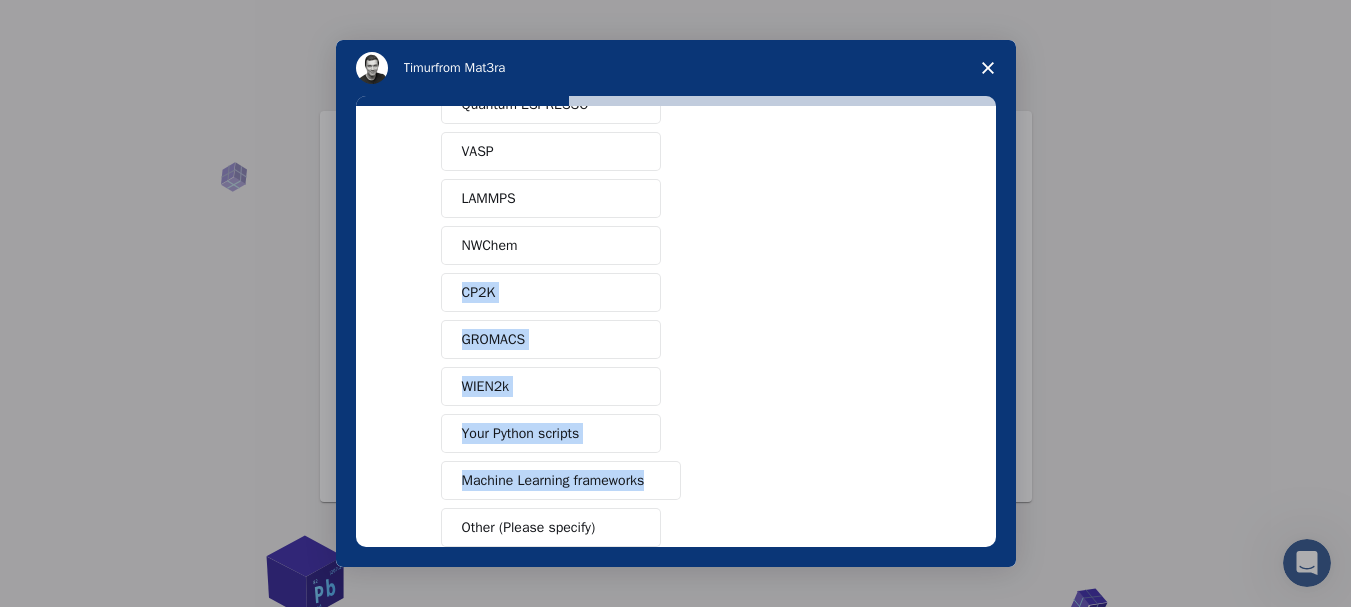 click on "Quantum ESPRESSO VASP LAMMPS NWChem CP2K GROMACS WIEN2k Your Python scripts Machine Learning frameworks Other (Please specify)" at bounding box center [676, 316] 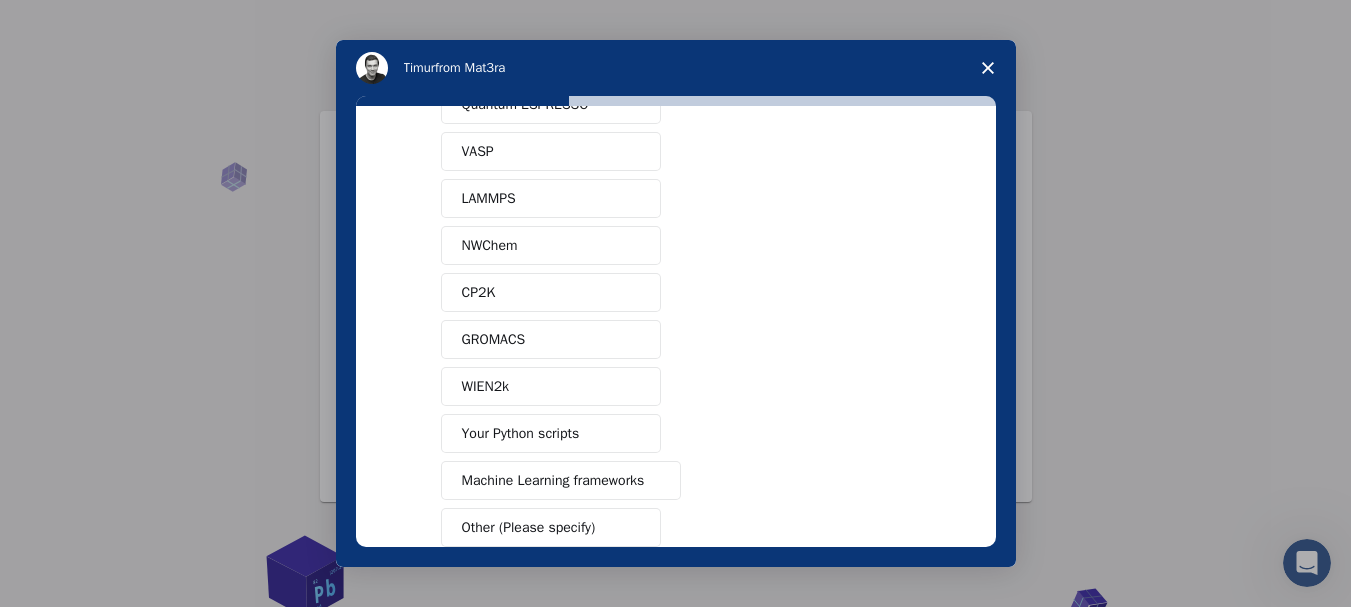 click on "Quantum ESPRESSO VASP LAMMPS NWChem CP2K GROMACS WIEN2k Your Python scripts Machine Learning frameworks Other (Please specify)" at bounding box center (676, 316) 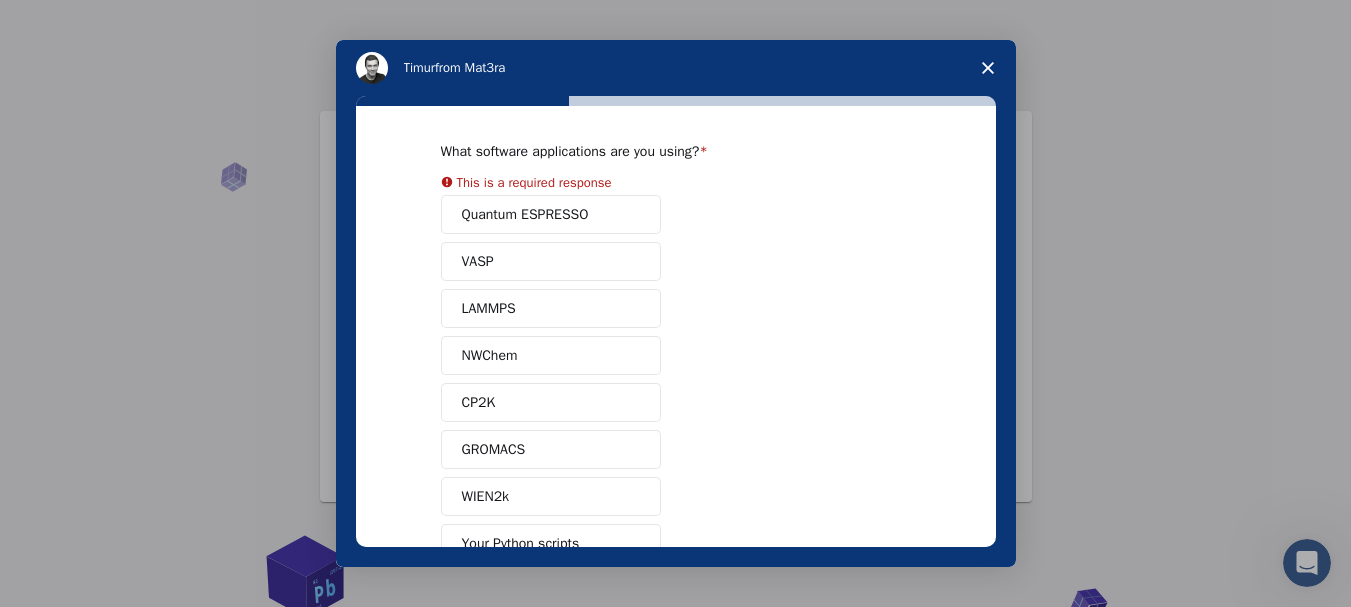 scroll, scrollTop: 0, scrollLeft: 0, axis: both 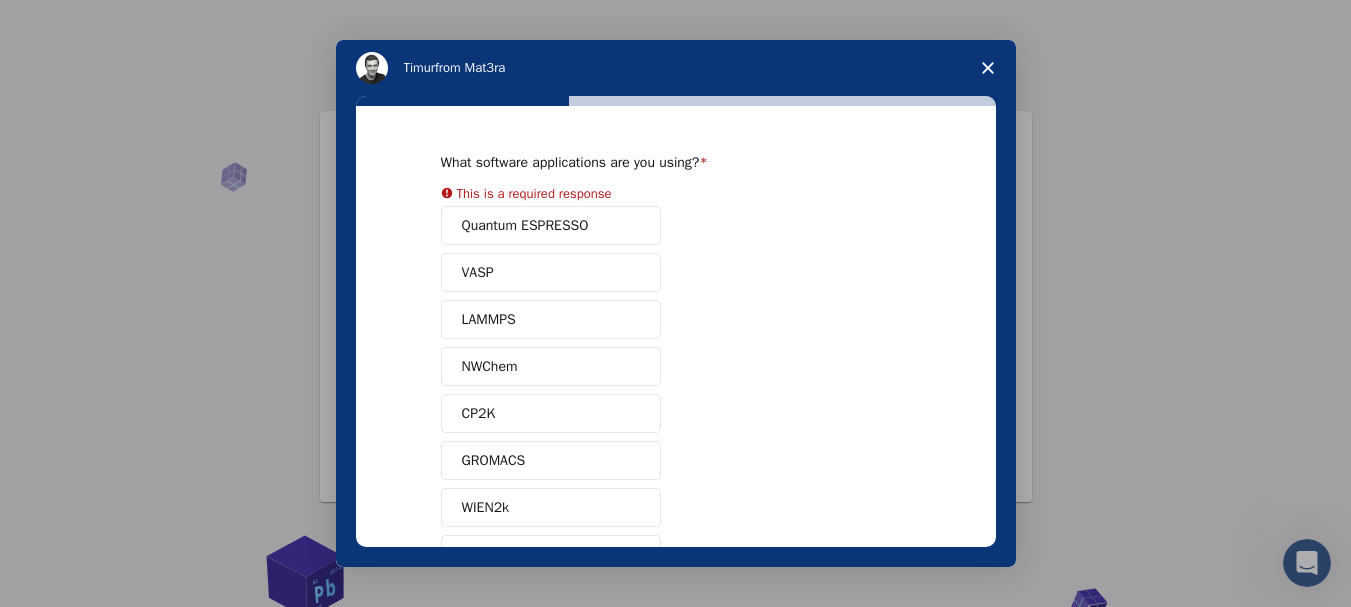 click on "Quantum ESPRESSO VASP LAMMPS NWChem CP2K GROMACS WIEN2k Your Python scripts Machine Learning frameworks Other (Please specify)" at bounding box center (676, 437) 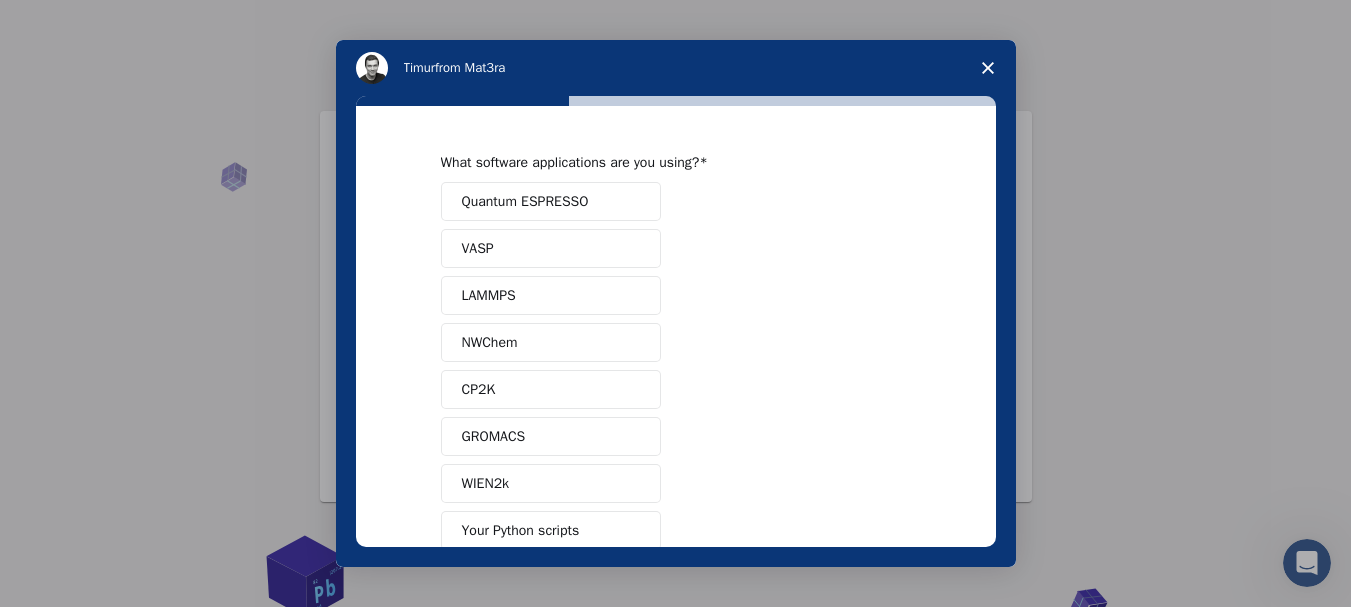 click on "Quantum ESPRESSO" at bounding box center [551, 201] 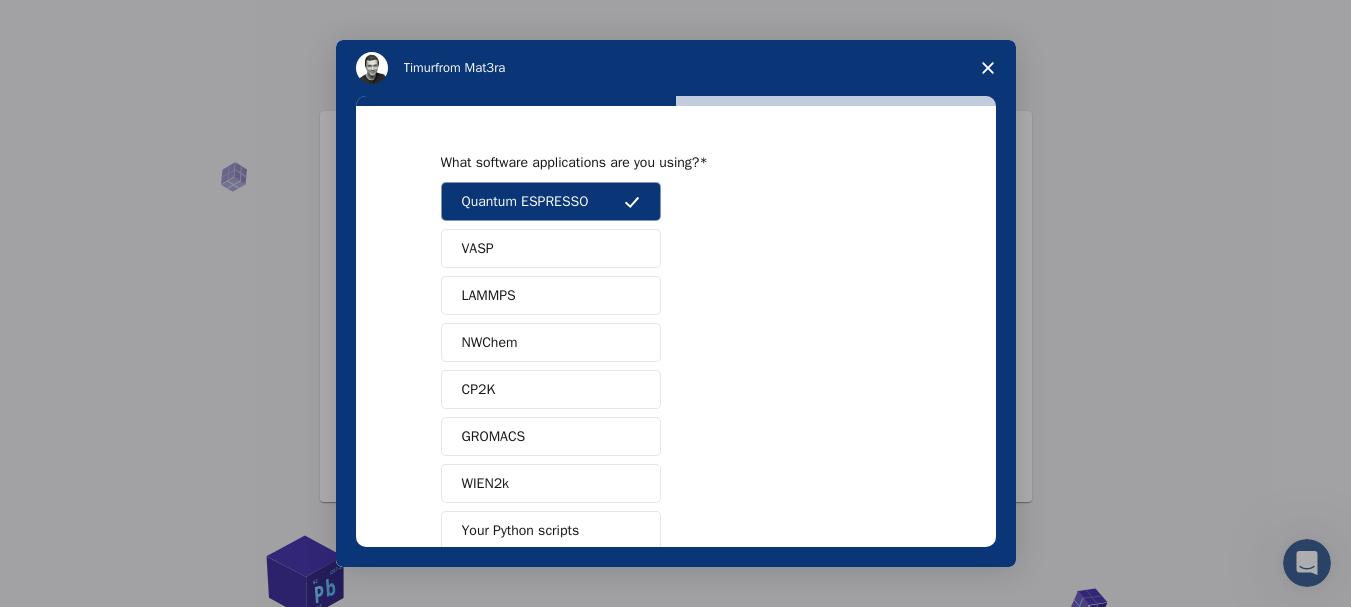 click on "VASP" at bounding box center [551, 248] 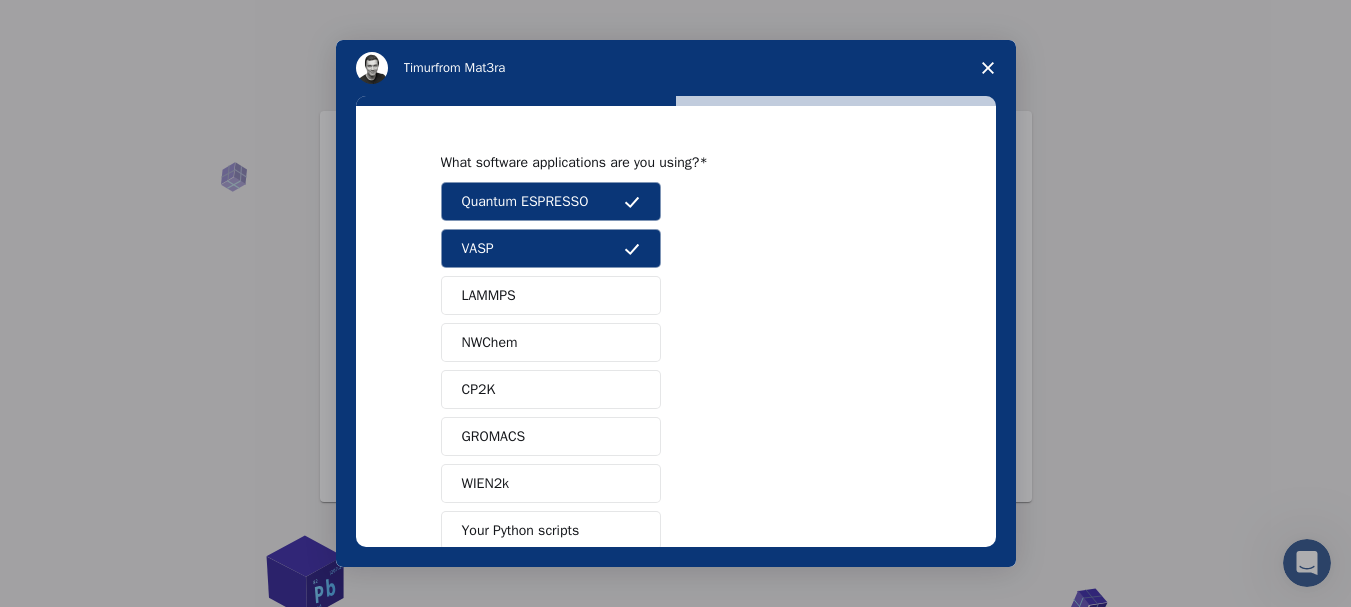 click on "LAMMPS" at bounding box center [551, 295] 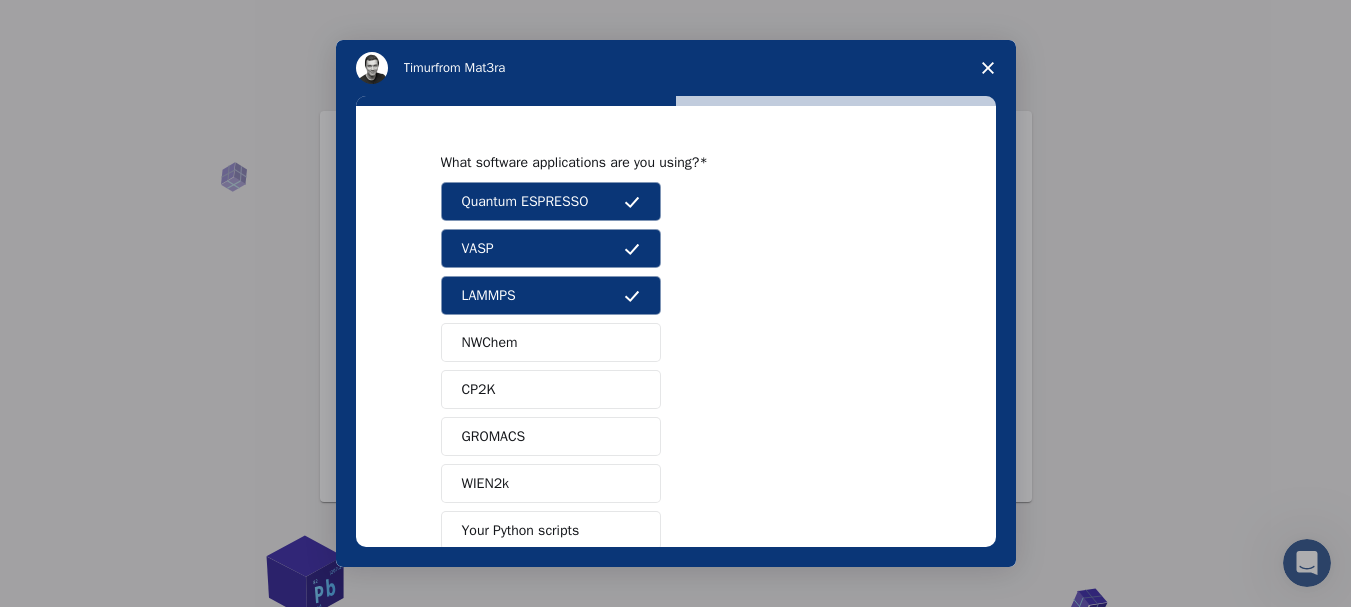 click on "NWChem" at bounding box center [551, 342] 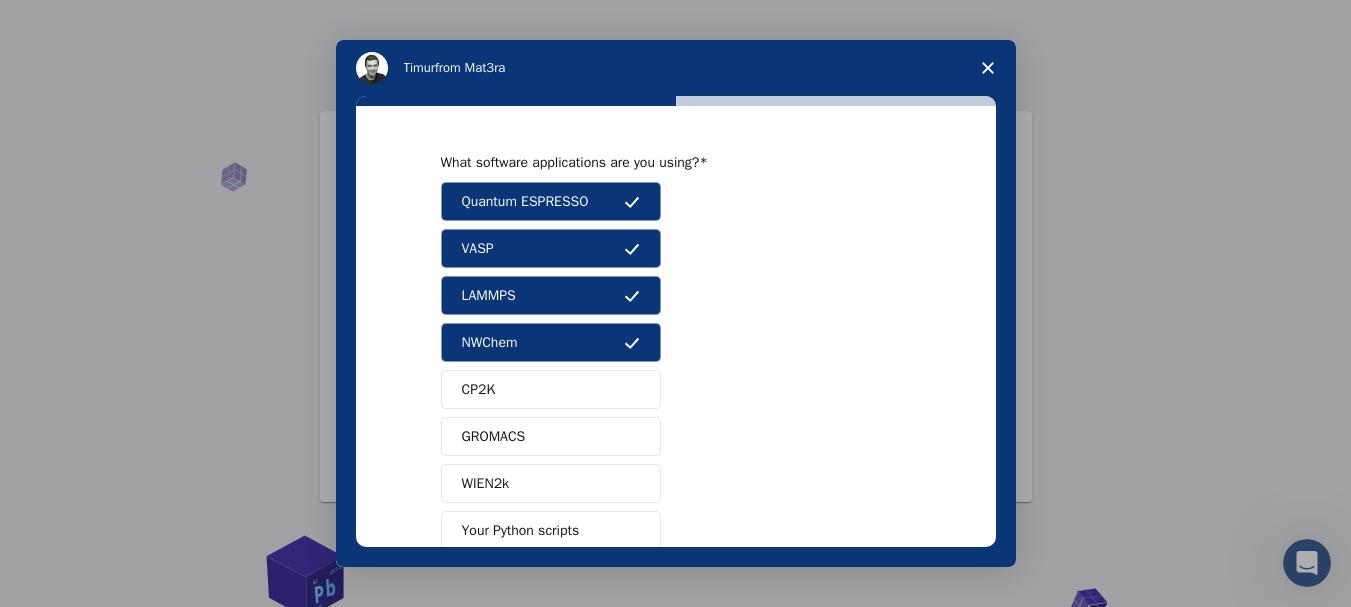 click on "CP2K" at bounding box center (551, 389) 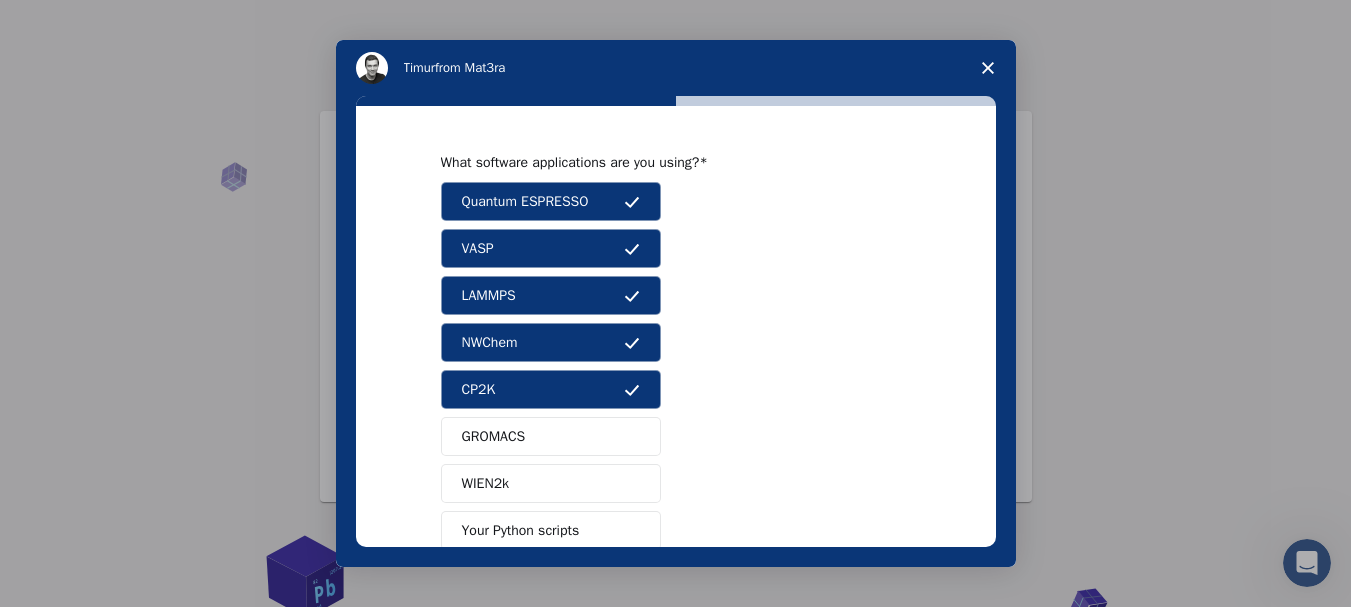 click on "GROMACS" at bounding box center [551, 436] 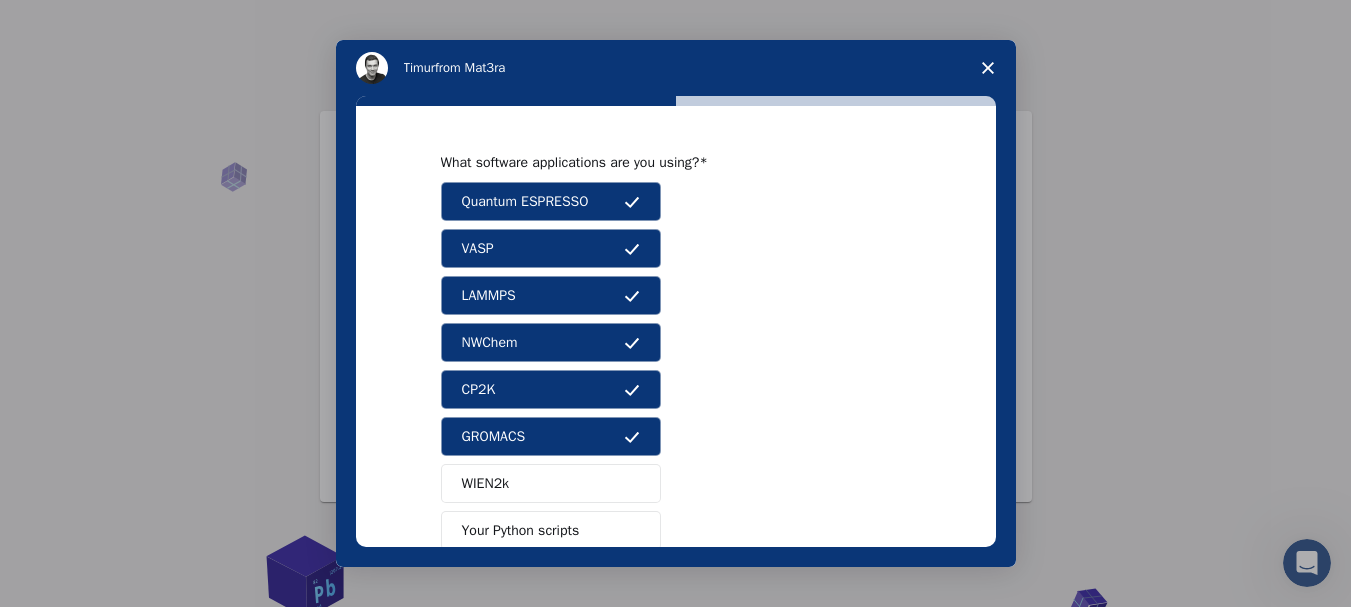 click on "WIEN2k" at bounding box center (551, 483) 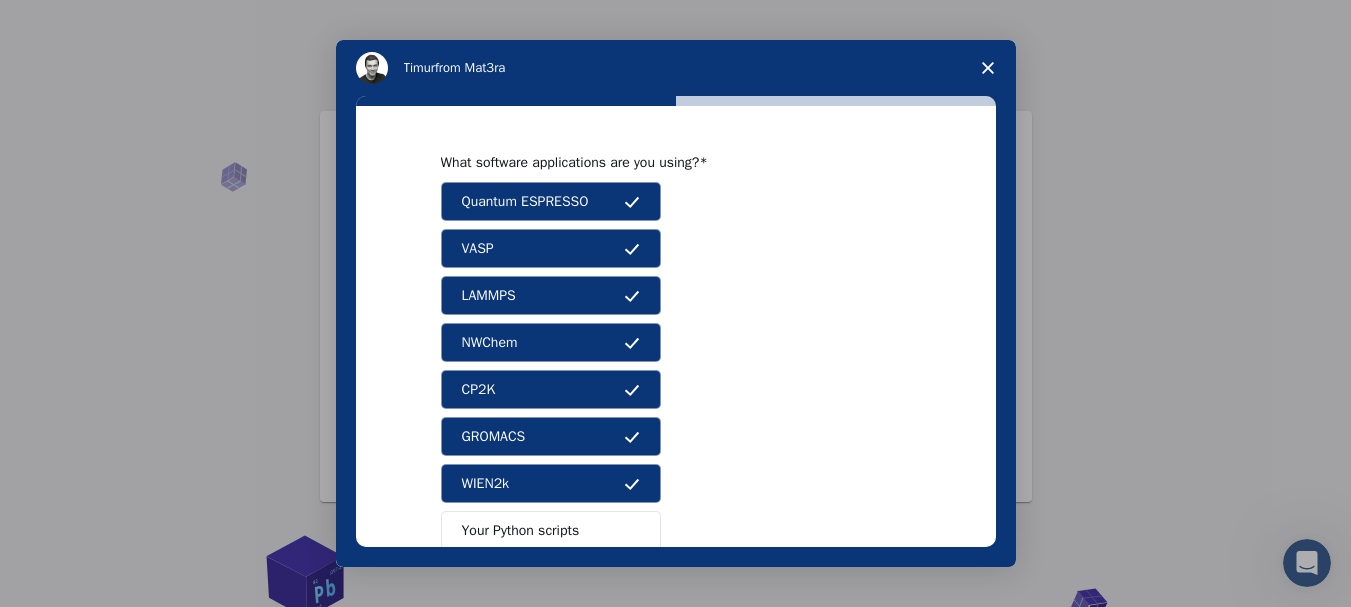 click on "Your Python scripts" at bounding box center (551, 530) 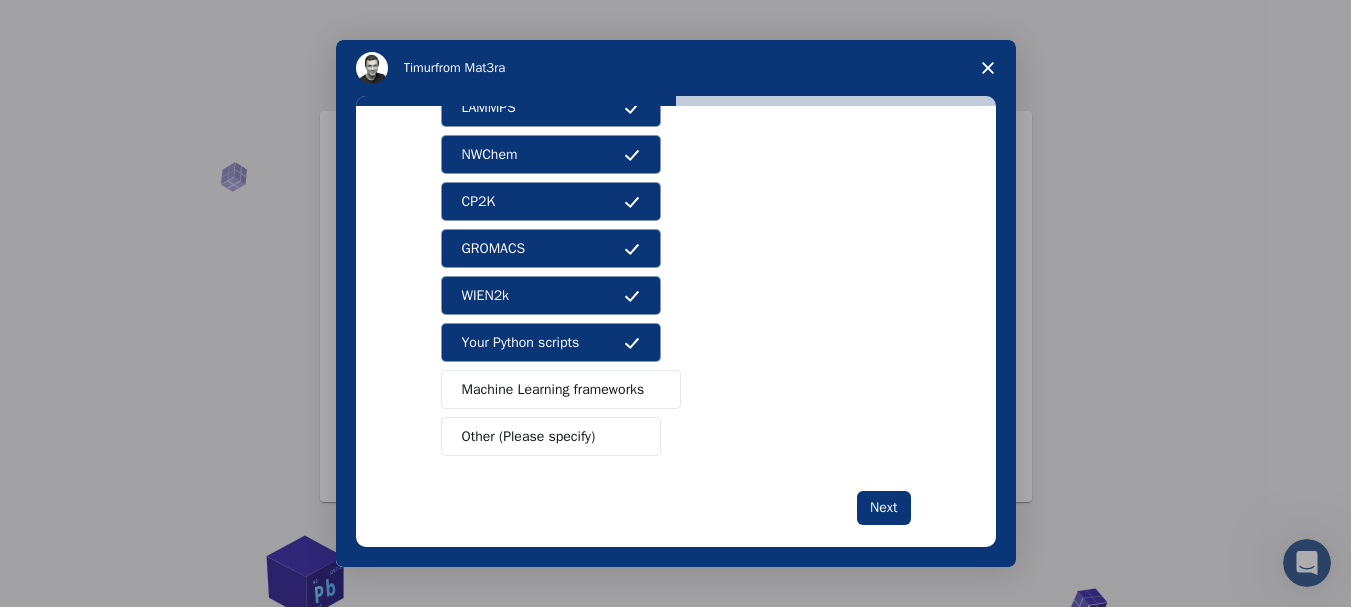 scroll, scrollTop: 214, scrollLeft: 0, axis: vertical 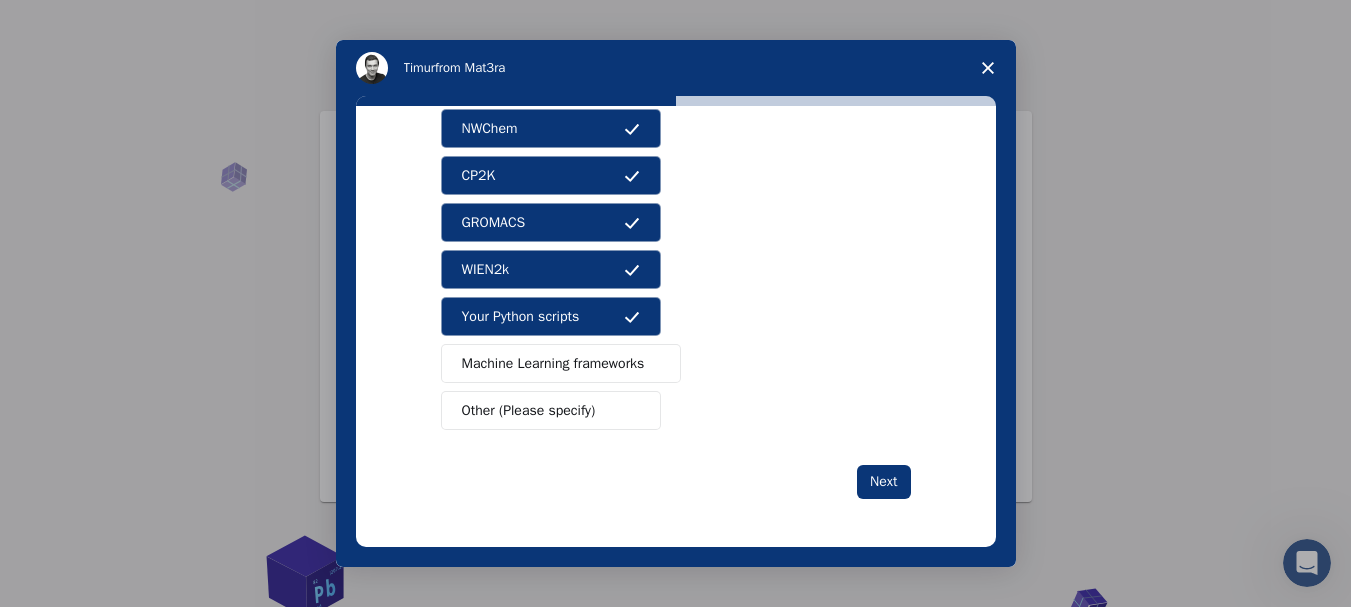 click on "Machine Learning frameworks" at bounding box center (561, 363) 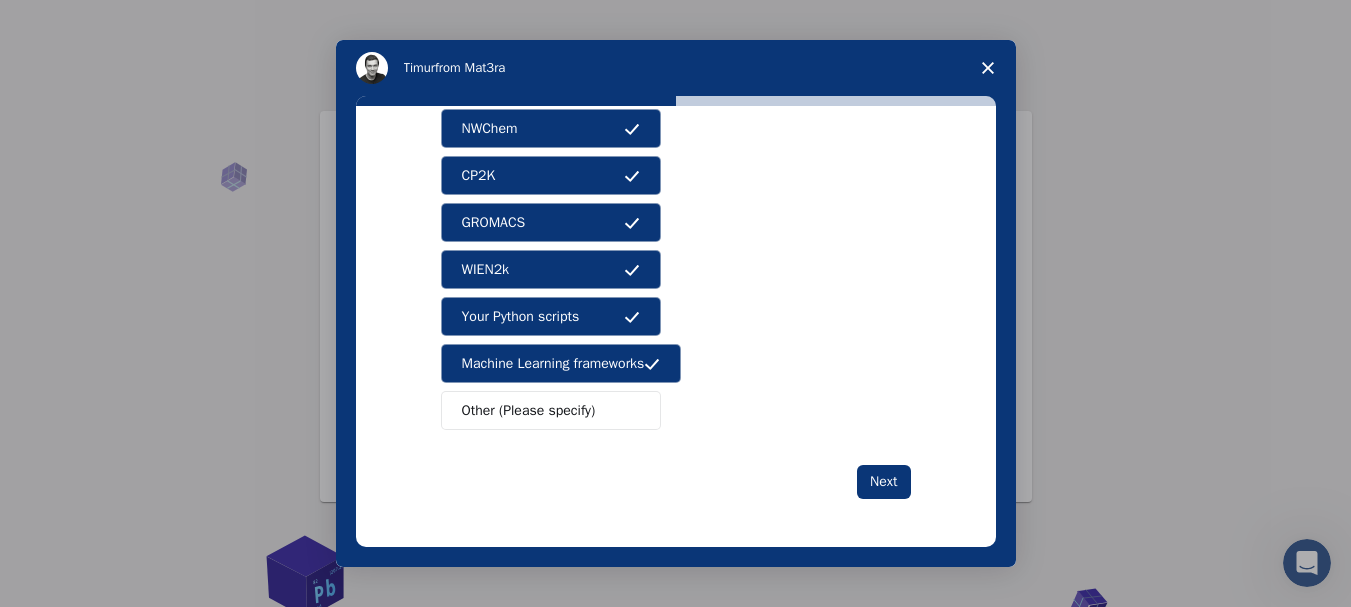 click on "Other (Please specify)" at bounding box center [529, 410] 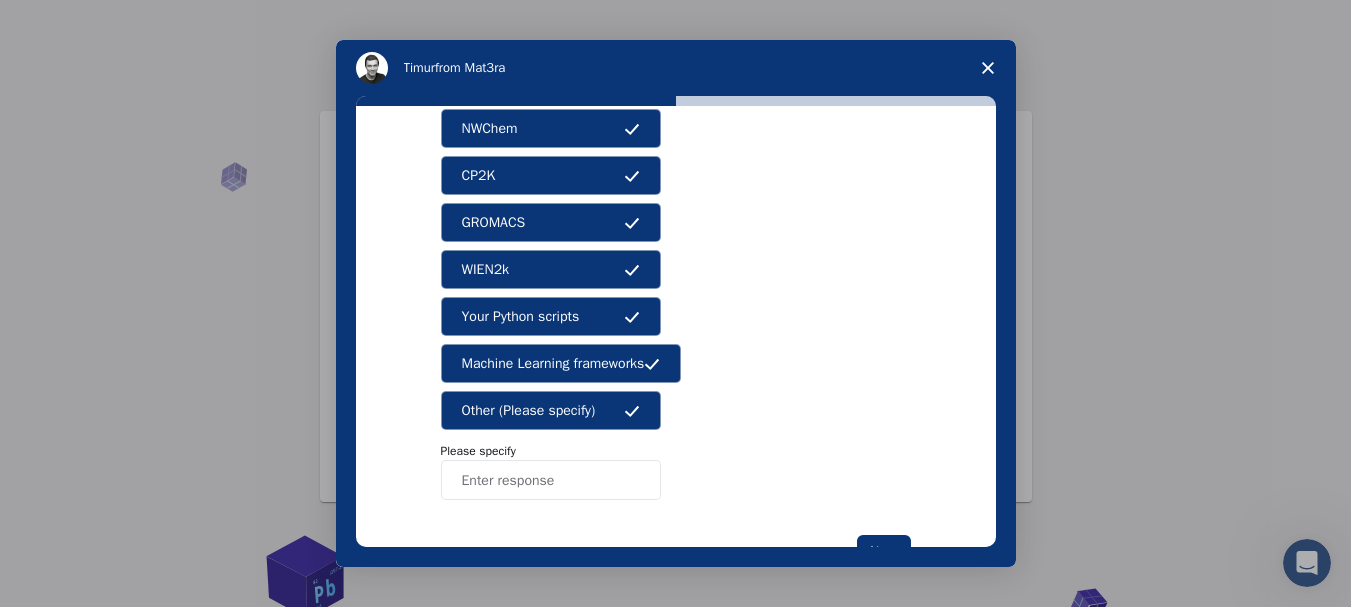click 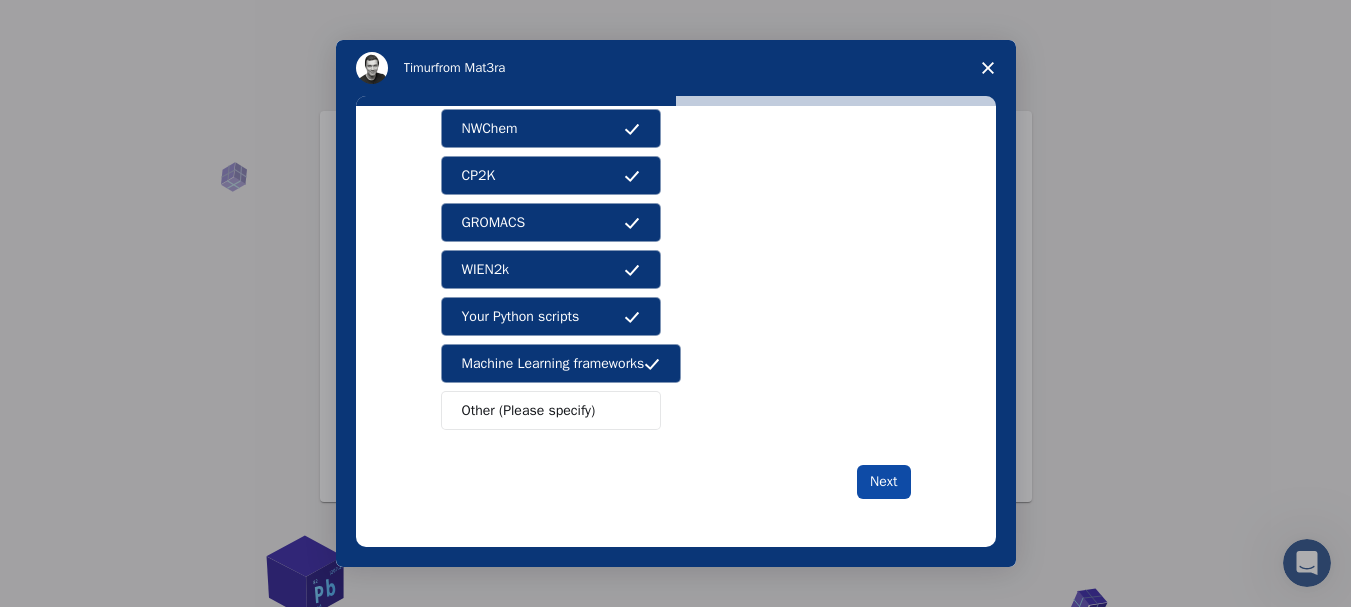 click on "Next" at bounding box center (883, 482) 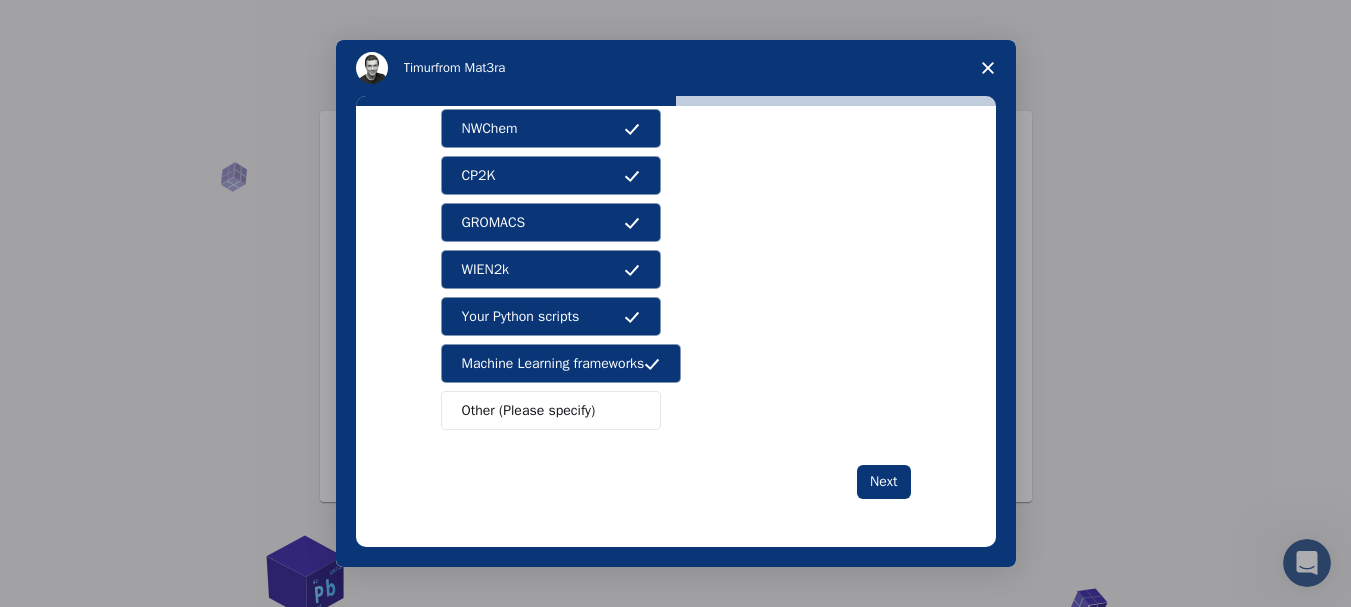 scroll, scrollTop: 0, scrollLeft: 0, axis: both 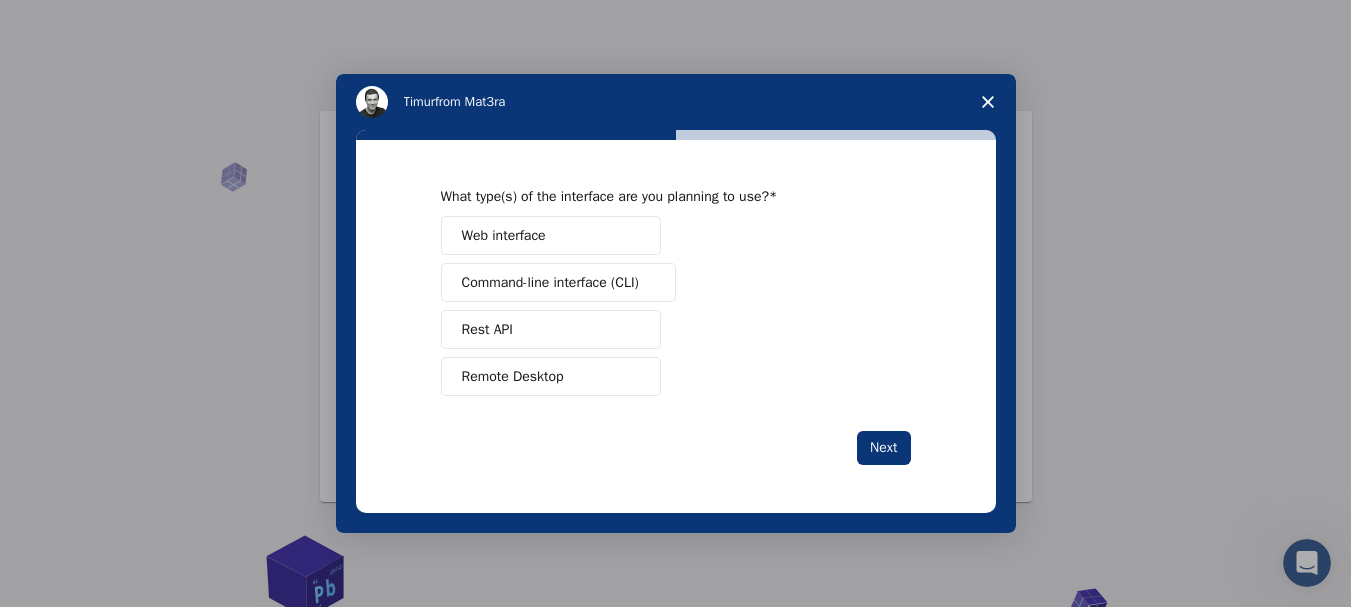 click on "Web interface" at bounding box center [551, 235] 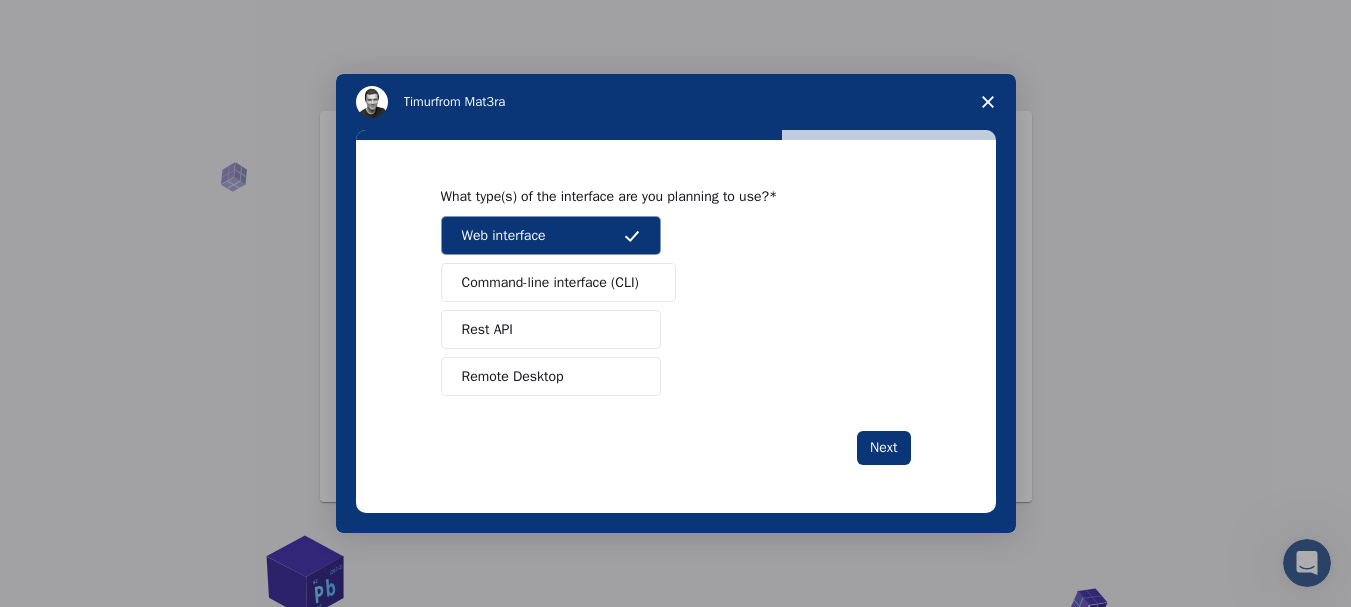 click on "Remote Desktop" at bounding box center [551, 376] 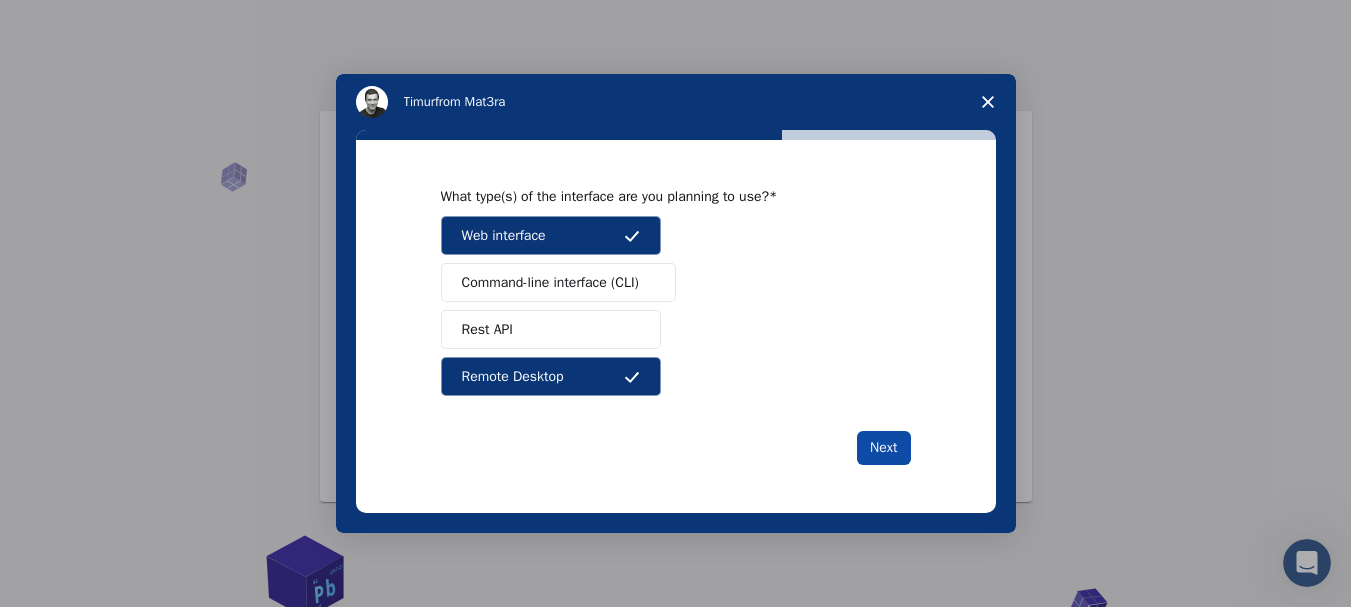 click on "Next" at bounding box center (883, 448) 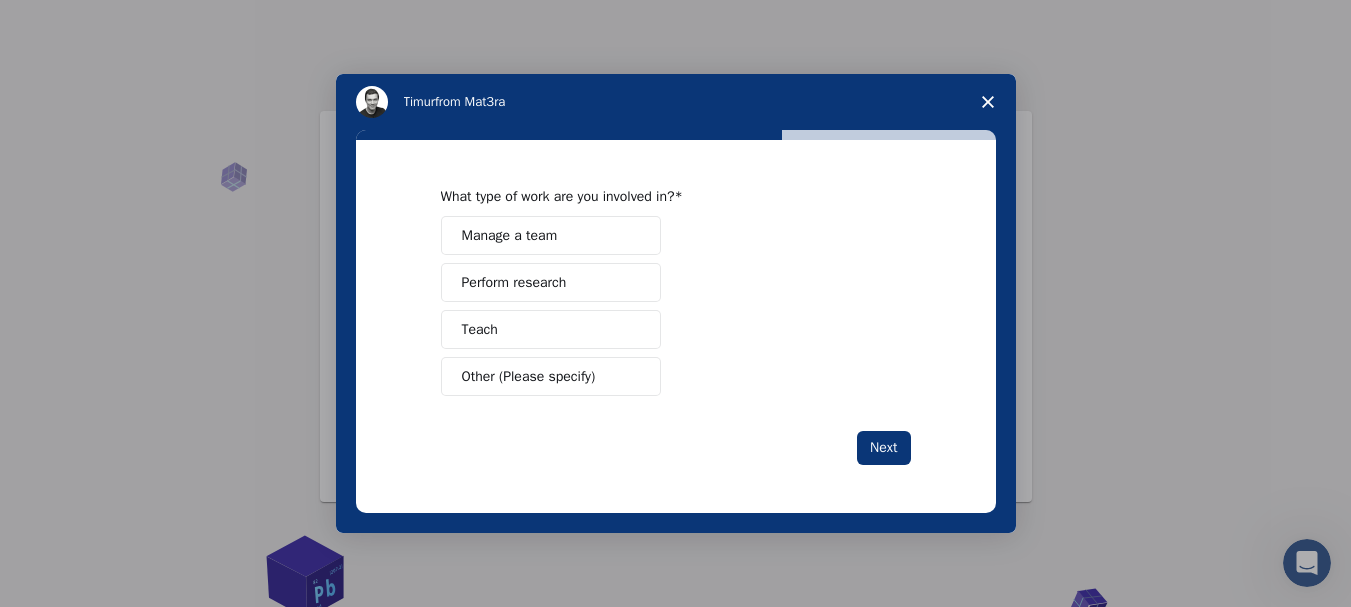 click on "Manage a team Perform research Teach Other (Please specify)" at bounding box center [676, 306] 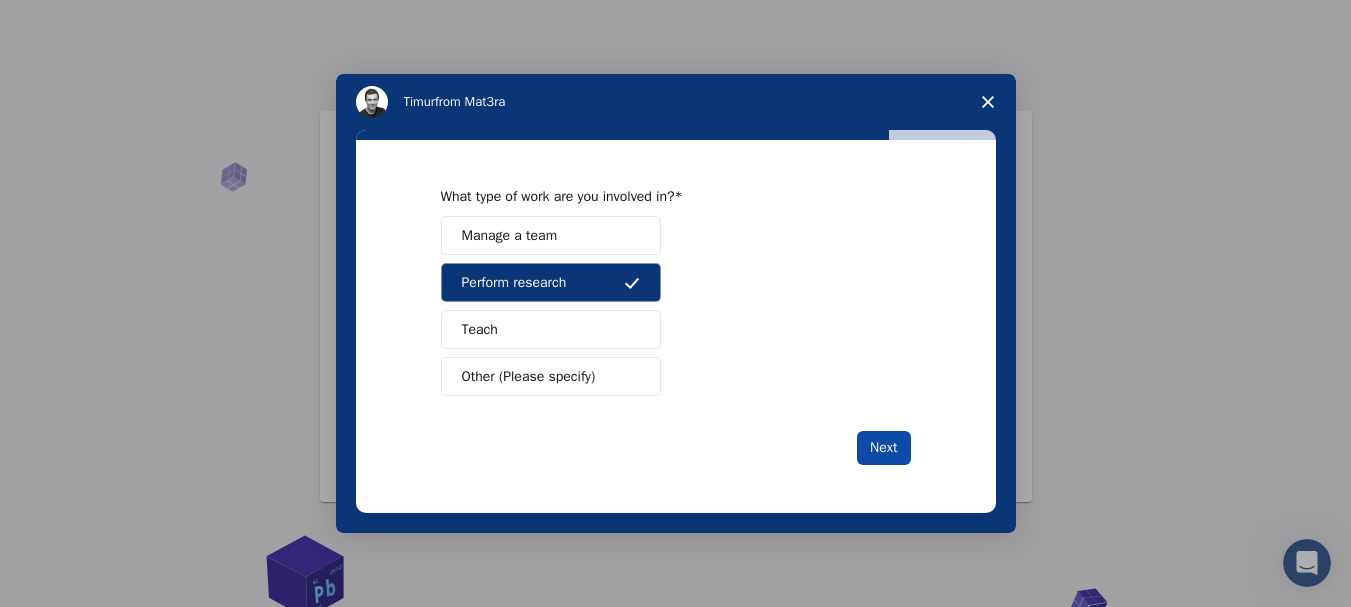 click on "Next" at bounding box center [883, 448] 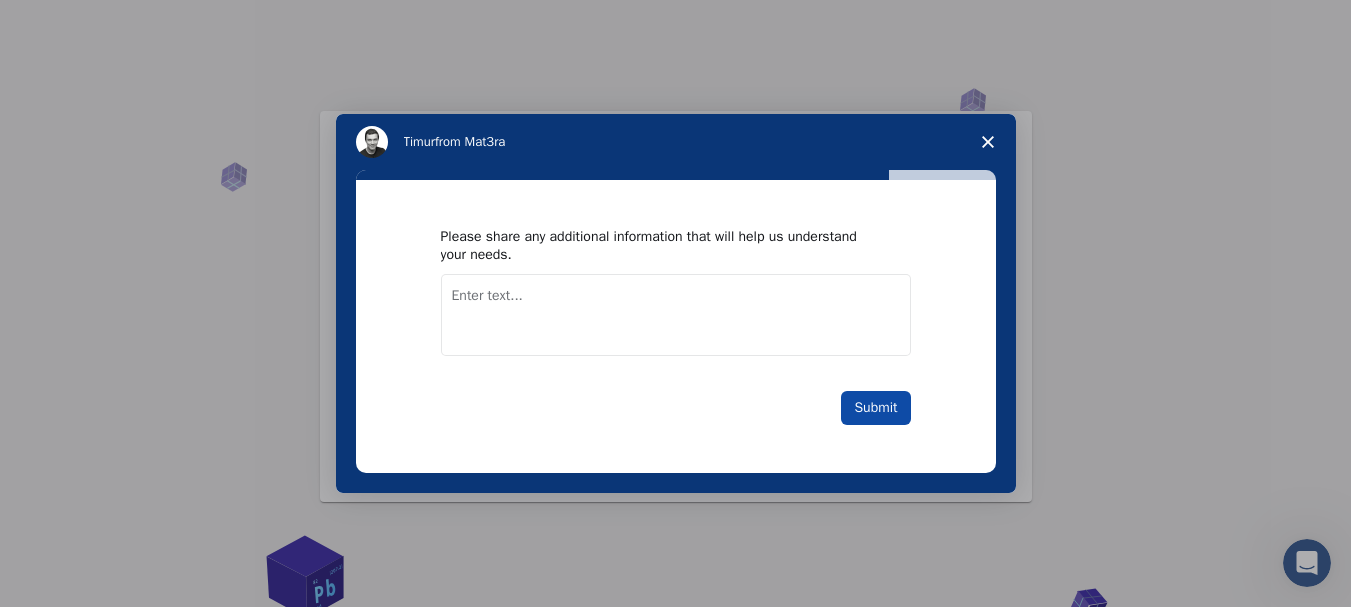 click on "Submit" at bounding box center (875, 408) 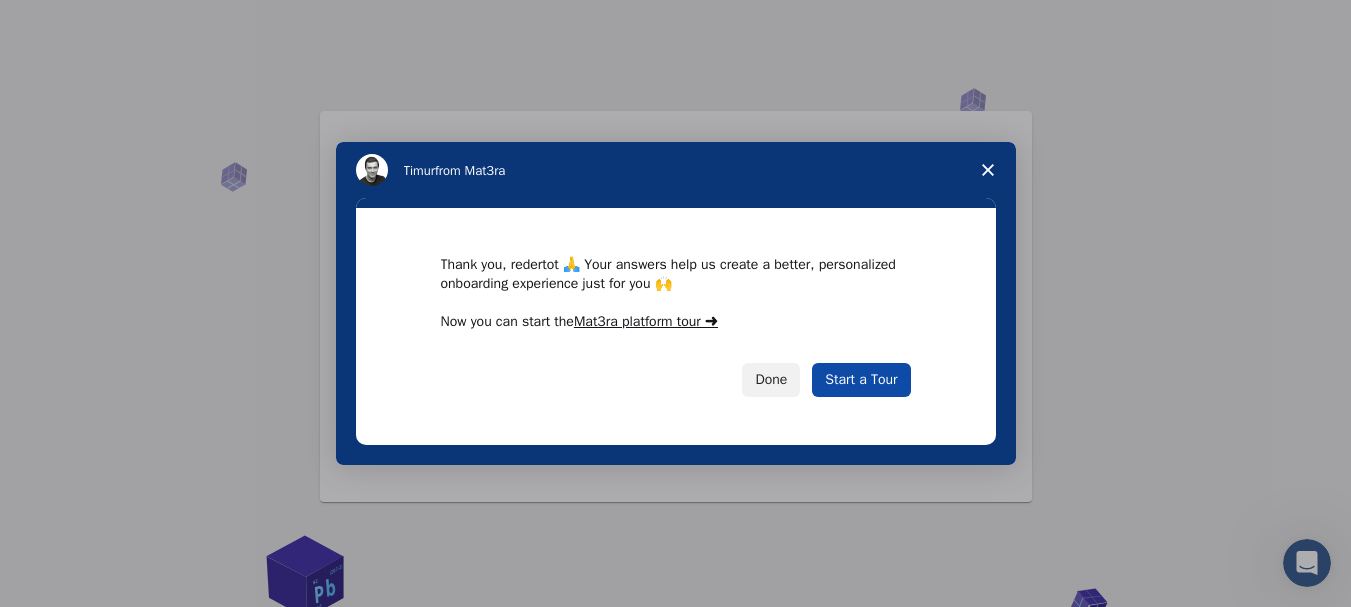 click on "Start a Tour" at bounding box center [861, 380] 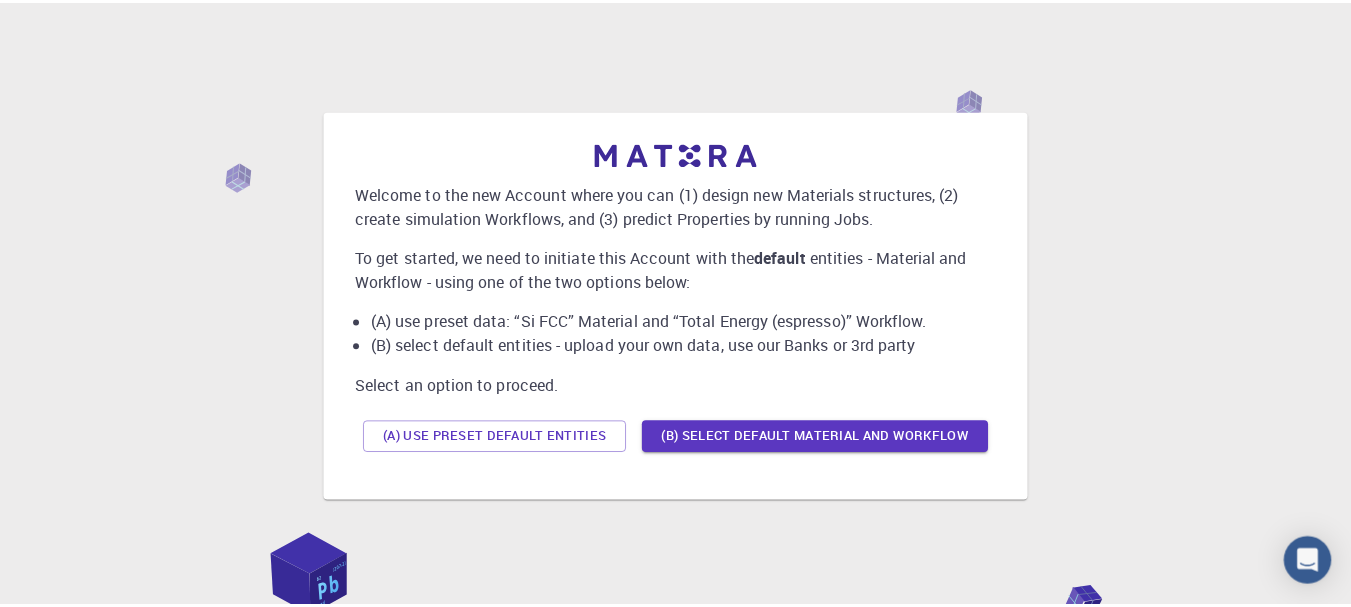 scroll, scrollTop: 0, scrollLeft: 0, axis: both 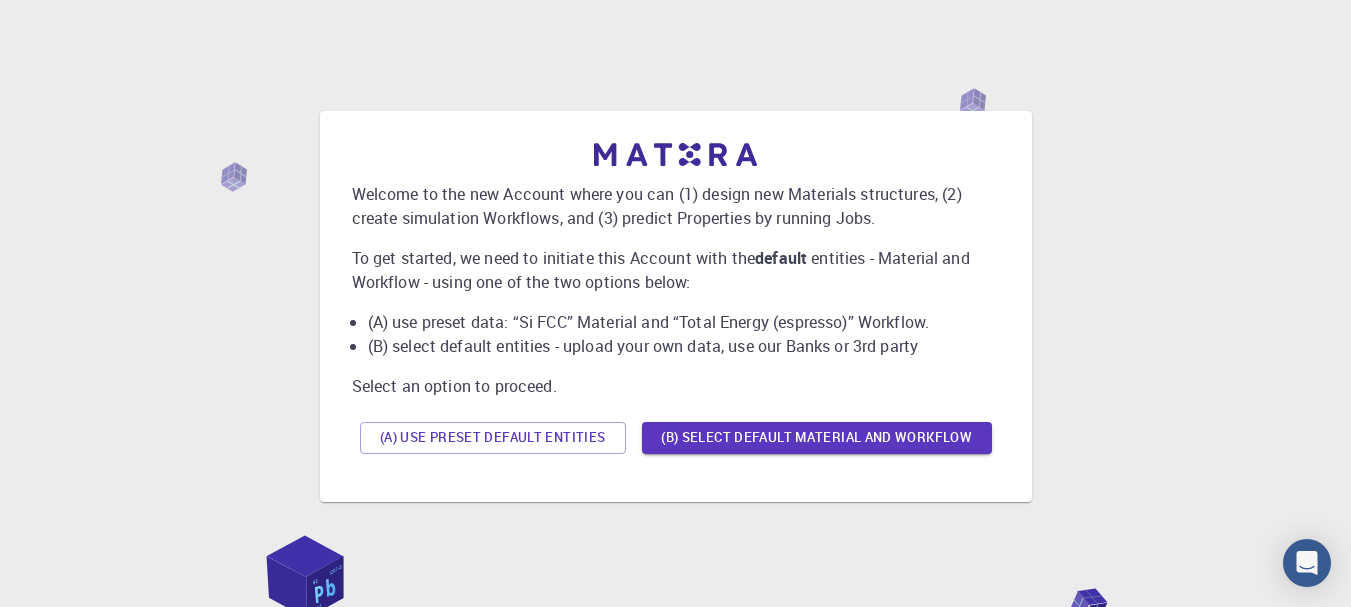 click on "(A) Use preset default entities (B) Select default material and workflow" at bounding box center (676, 438) 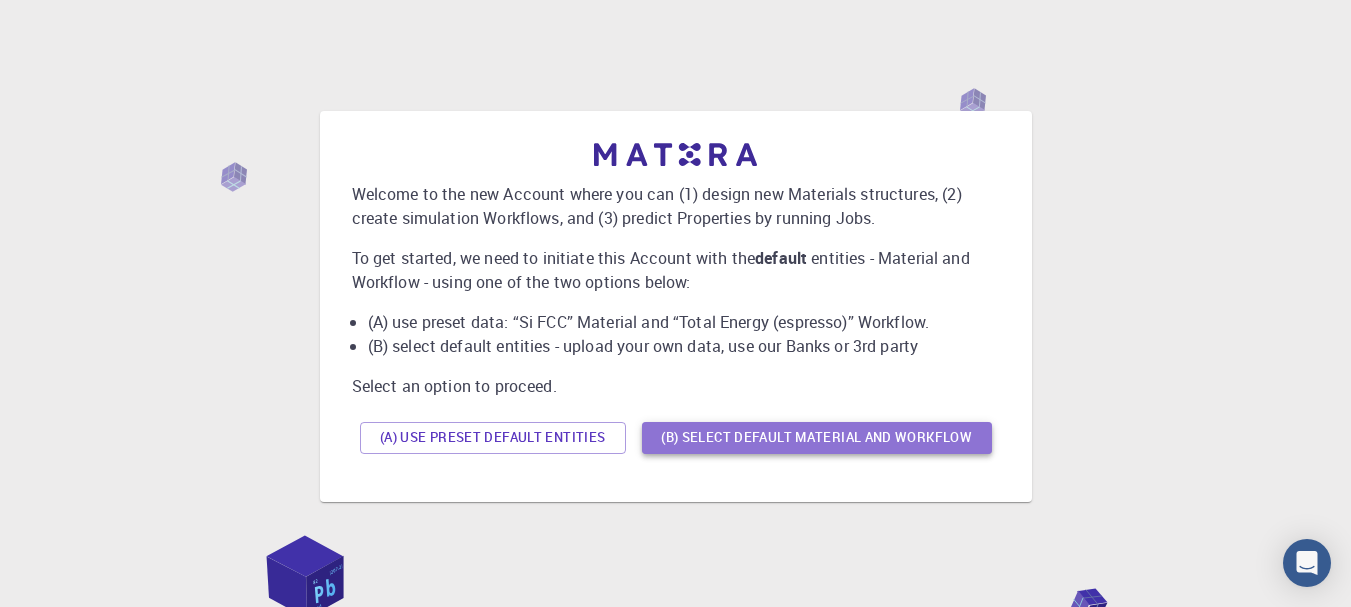 click on "(B) Select default material and workflow" at bounding box center [817, 438] 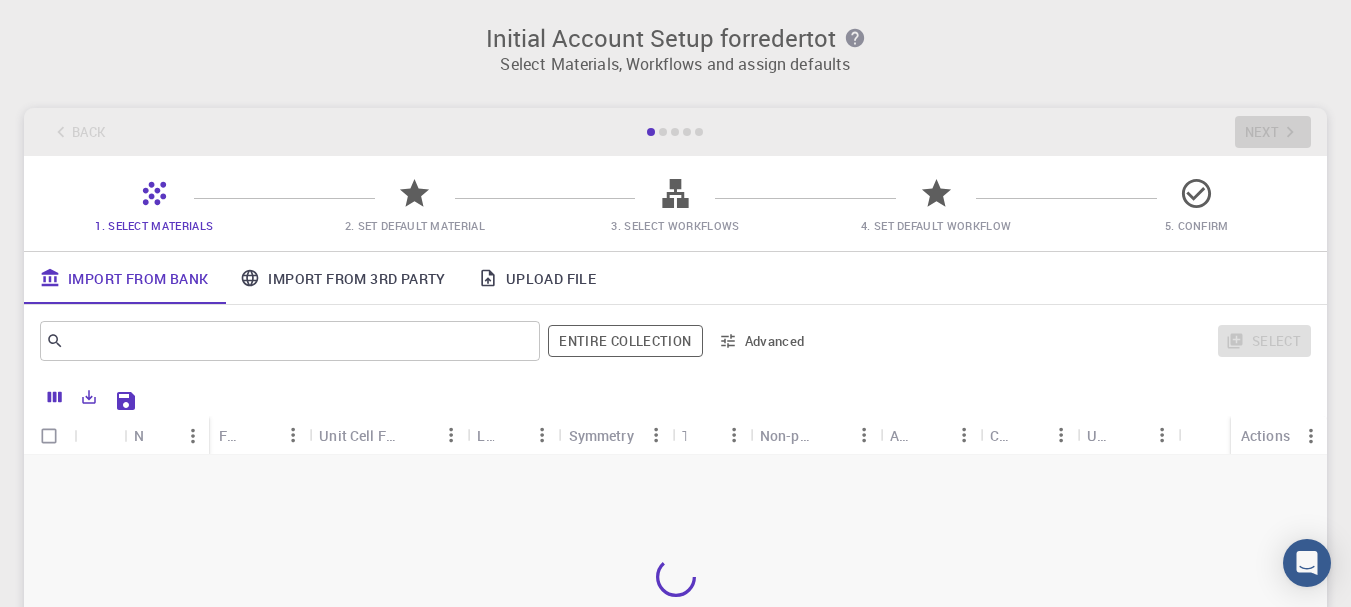 click at bounding box center (675, 577) 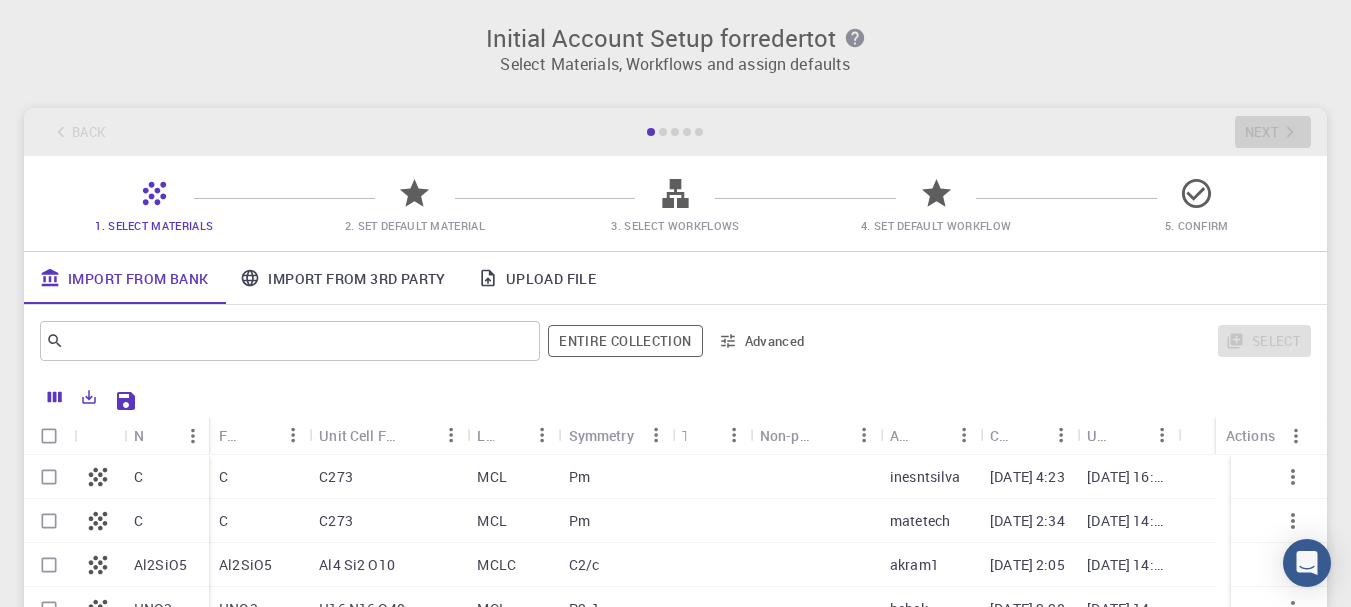 click on "Import From Bank Import From 3rd Party Upload File ​ Entire collection Advanced Select Name Formula Unit Cell Formula Lattice Symmetry Tags Non-periodic Account Created Updated Actions C C Al2SiO5 HNO3 HNO3 Ti2C Na3V2(PO4)3 C Na3Ti72V2P3(C3O)12 C C273 MCL Pm inesntsilva 07-23-2025 4:23 07-23-2025 16:23 C C273 MCL Pm matetech 07-23-2025 2:34 07-23-2025 14:34 Al2SiO5 Al4 Si2 O10 MCLC C2/c akram1 07-22-2025 2:05 07-22-2025 14:05 HNO3 H16 N16 O48 MCL P2_1 hehek 07-21-2025 2:28 07-21-2025 14:28 HNO3 H16 N16 O48 MCL P2_1 taiyaa 07-21-2025 11:07 07-21-2025 11:07 Ti2C Ti2 C1 HEX P3m1 jaredmullen 07-21-2025 2:56 07-21-2025 02:56 Na3V2(PO4)3 Na6 V4 P6 O24 MCLC C2/c akshaynag 07-20-2025 2:10 07-20-2025 14:10 C C28 ORC Pmma mohammadhero 07-20-2025 1:53 07-20-2025 01:53 Na3Ti72V2P3(C3O)12 Na12 Ti288 V8 P12 C144 O48 TRI P1 k3v032 07-19-2025 9:47 07-19-2025 21:47 Rows per page: 20 20 1–20 of 6410" at bounding box center (675, 502) 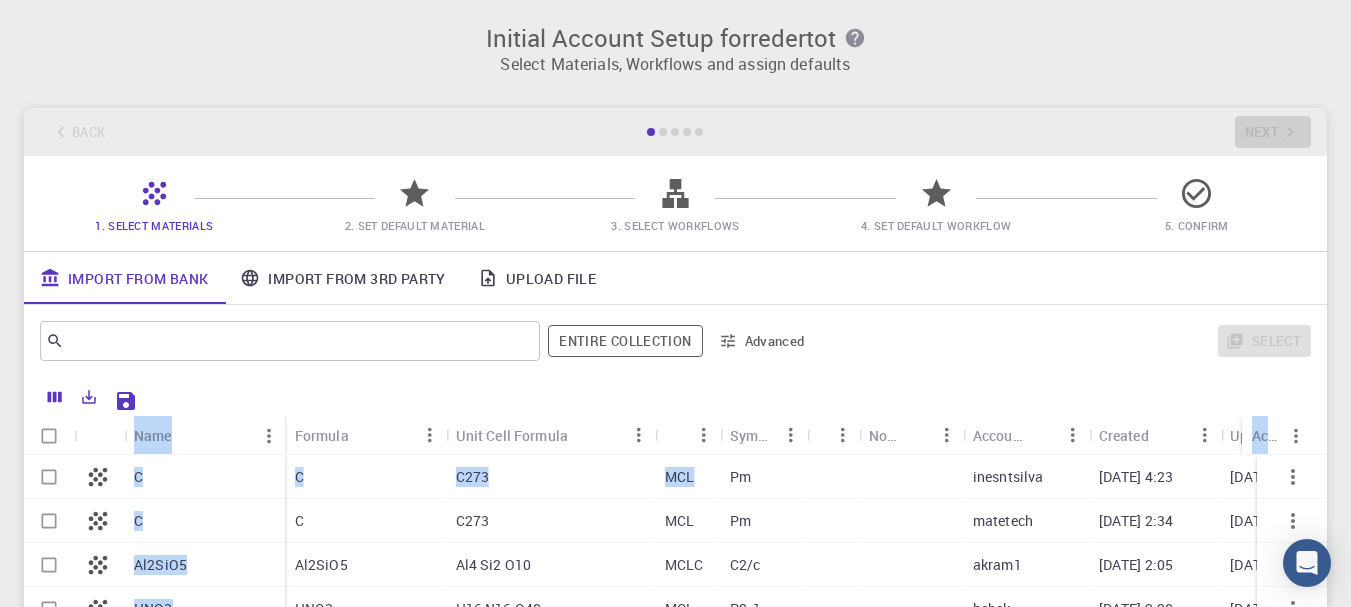 click on "Select" at bounding box center [1067, 341] 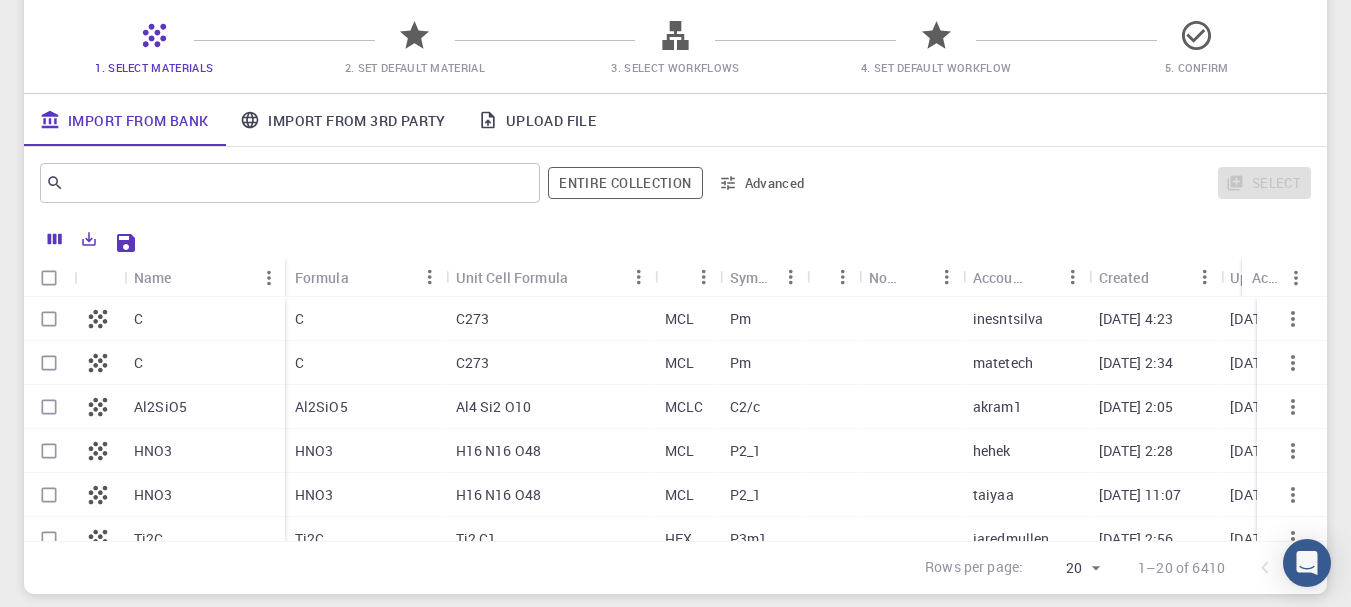 scroll, scrollTop: 0, scrollLeft: 0, axis: both 